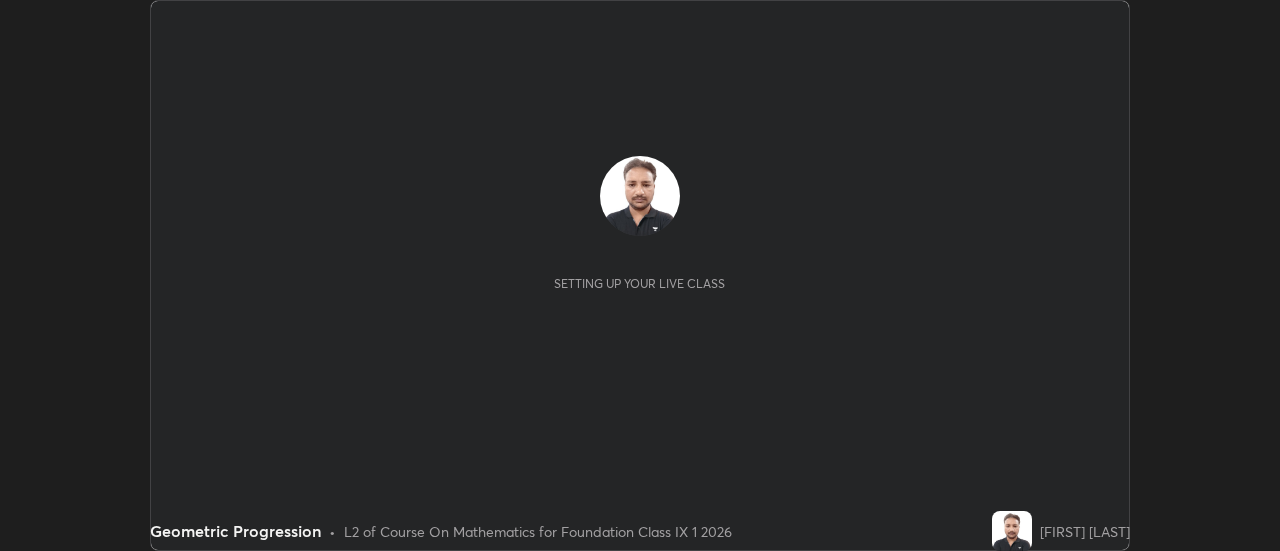 scroll, scrollTop: 0, scrollLeft: 0, axis: both 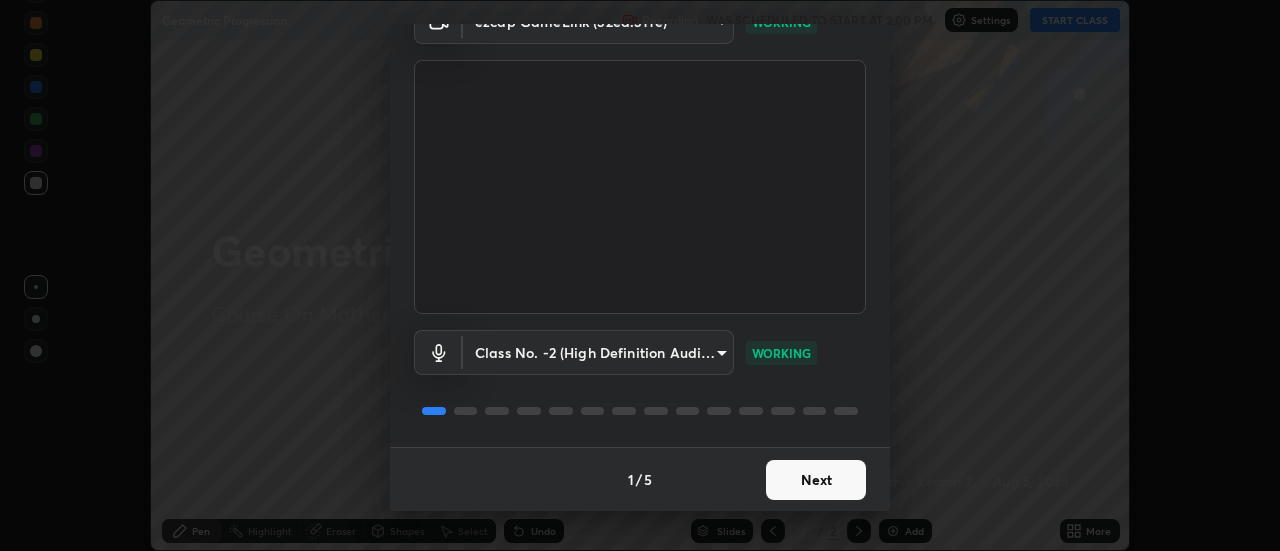 click on "Next" at bounding box center [816, 480] 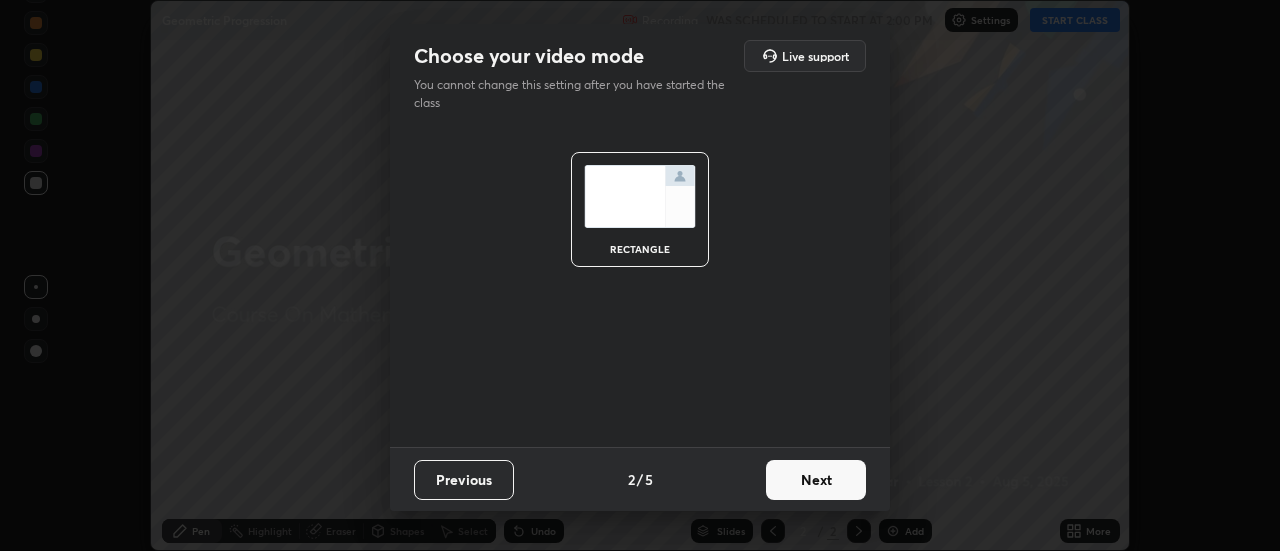 scroll, scrollTop: 0, scrollLeft: 0, axis: both 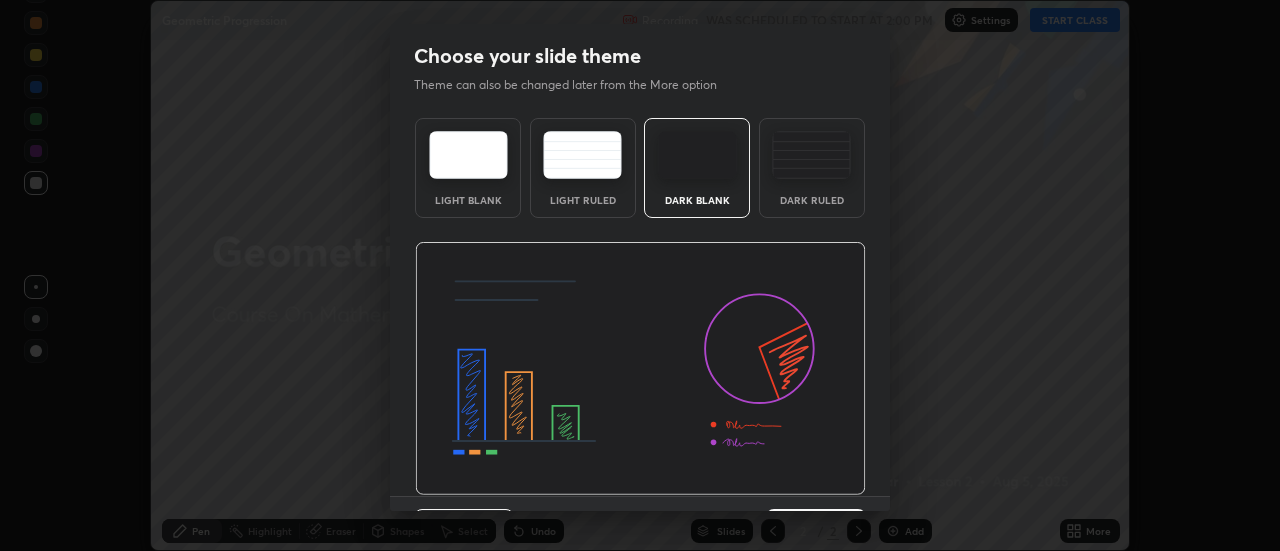 click at bounding box center [640, 369] 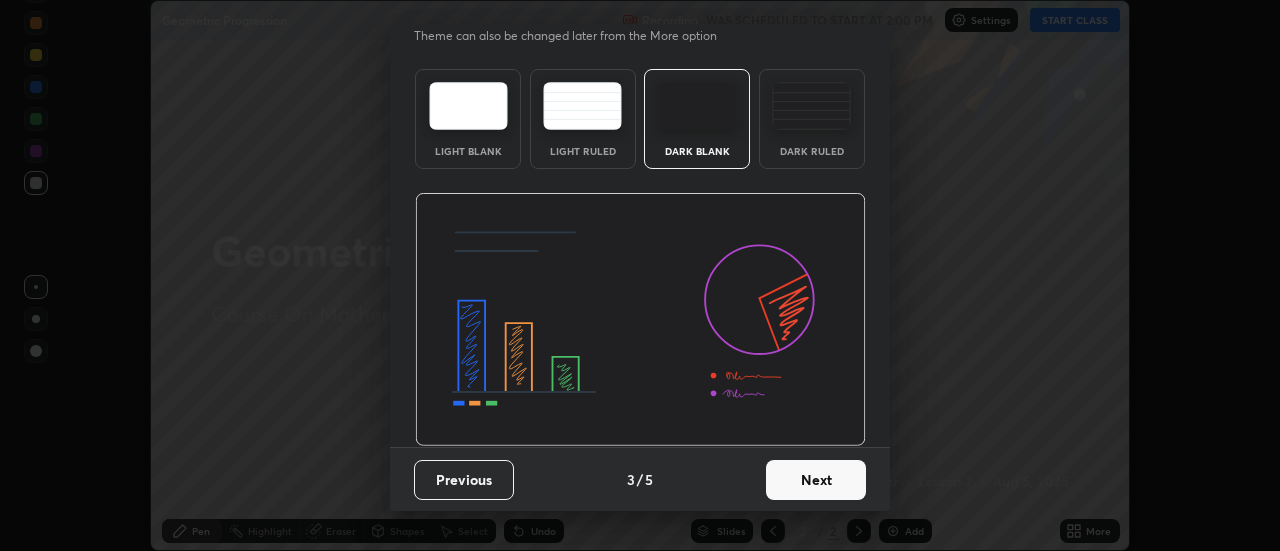 click on "Next" at bounding box center [816, 480] 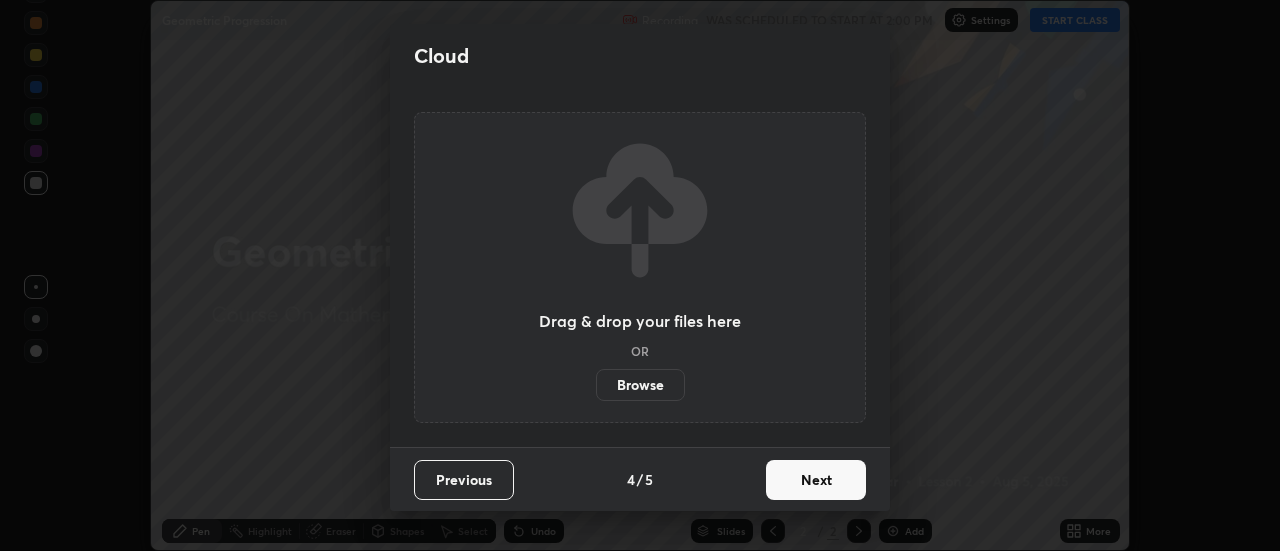 click on "Next" at bounding box center (816, 480) 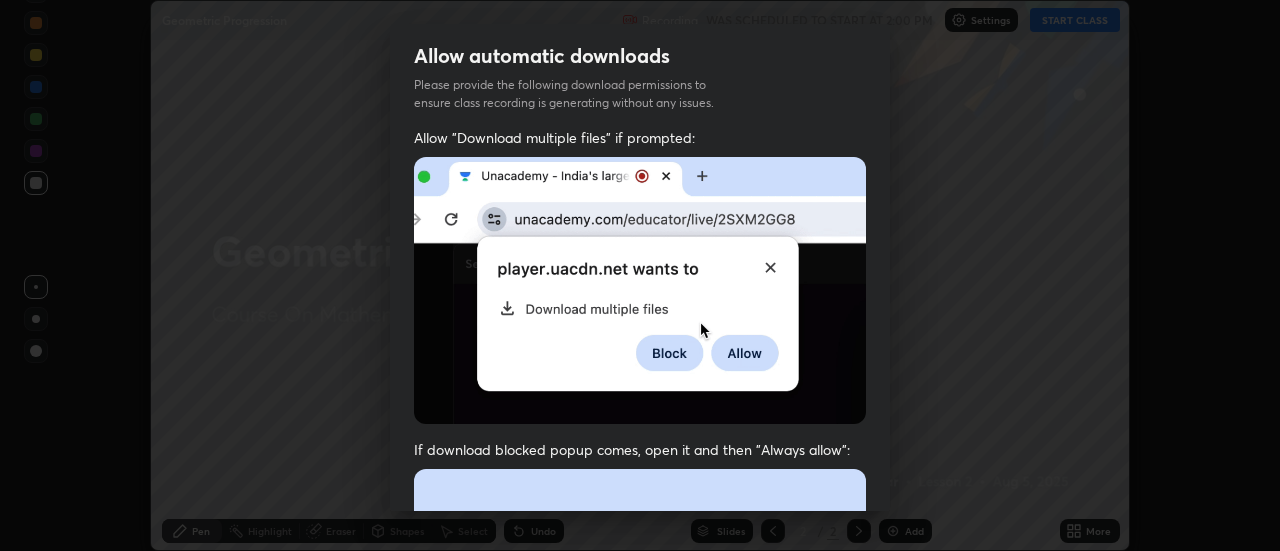 click at bounding box center [640, 687] 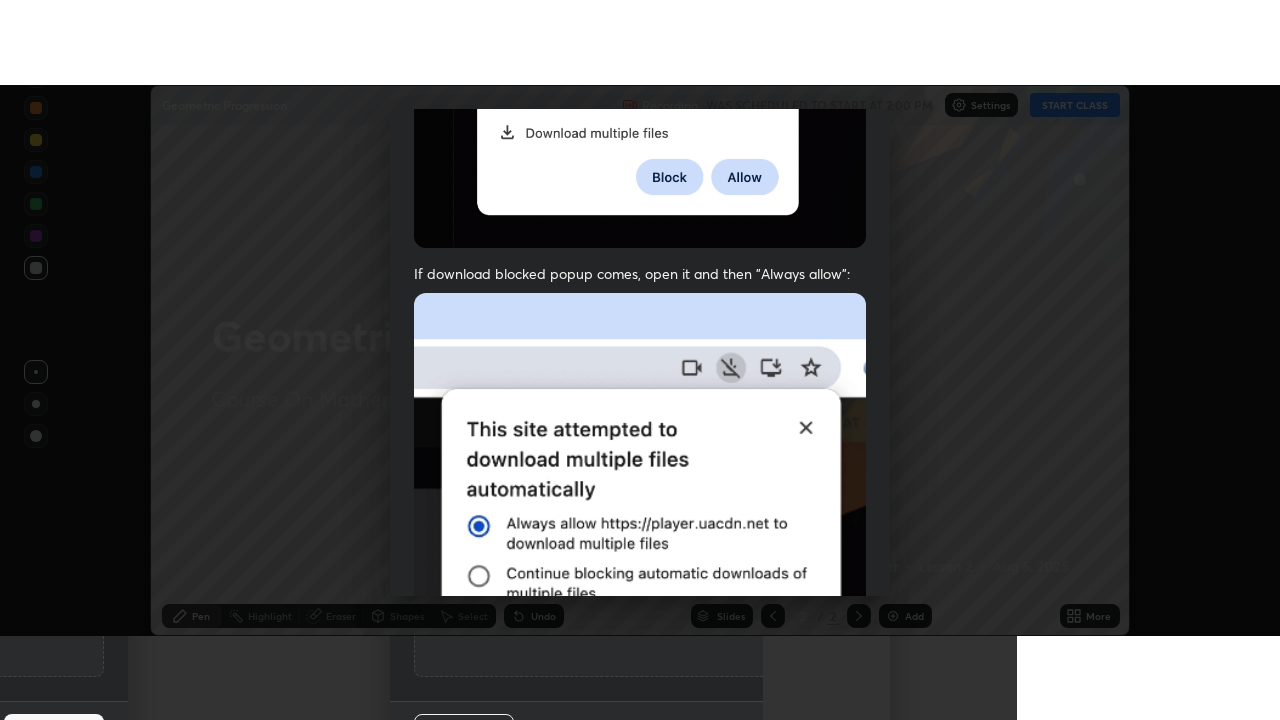 scroll, scrollTop: 513, scrollLeft: 0, axis: vertical 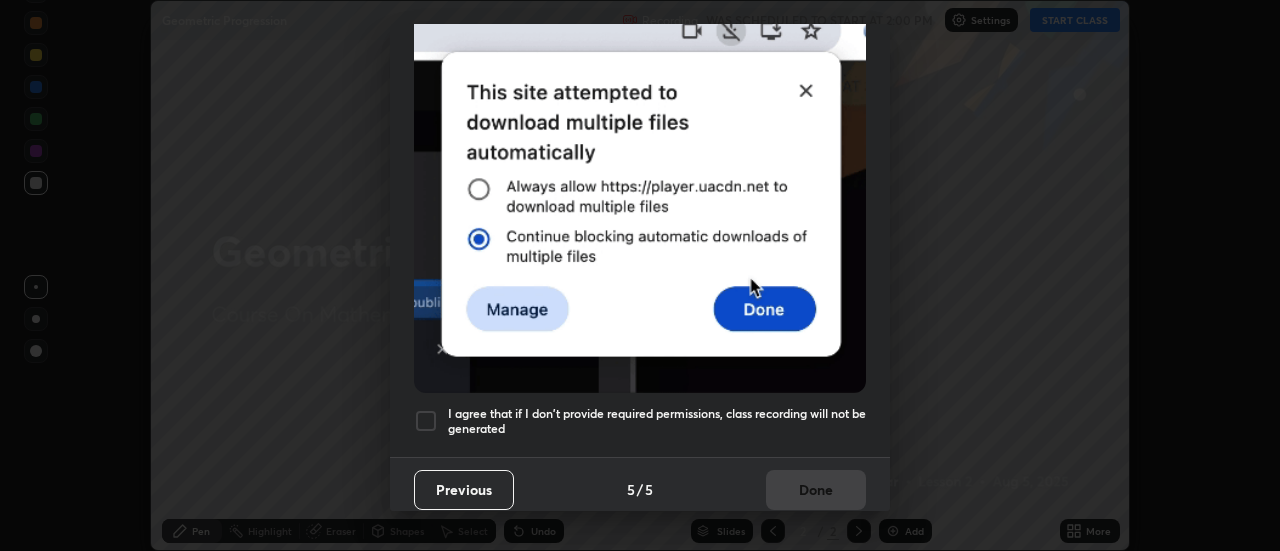 click at bounding box center [426, 421] 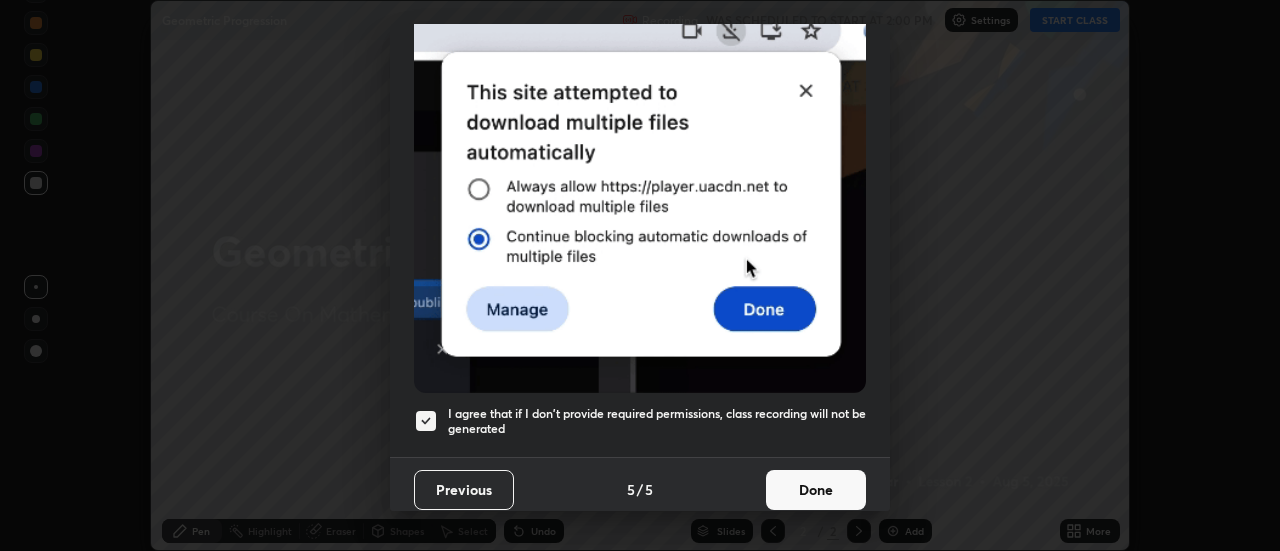 click on "Done" at bounding box center [816, 490] 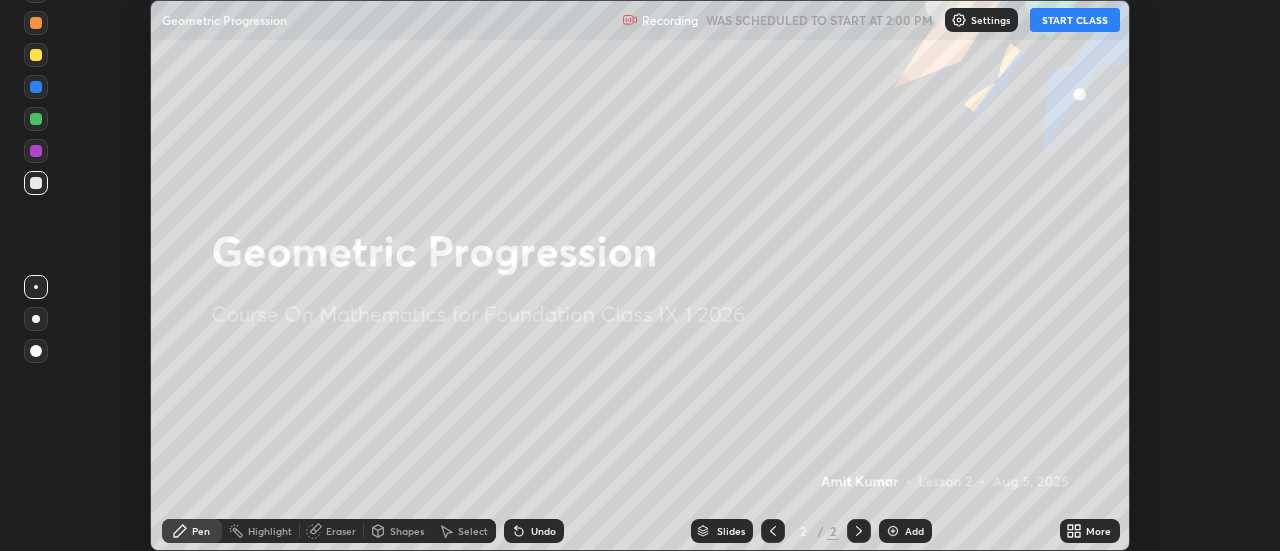 click on "START CLASS" at bounding box center [1075, 20] 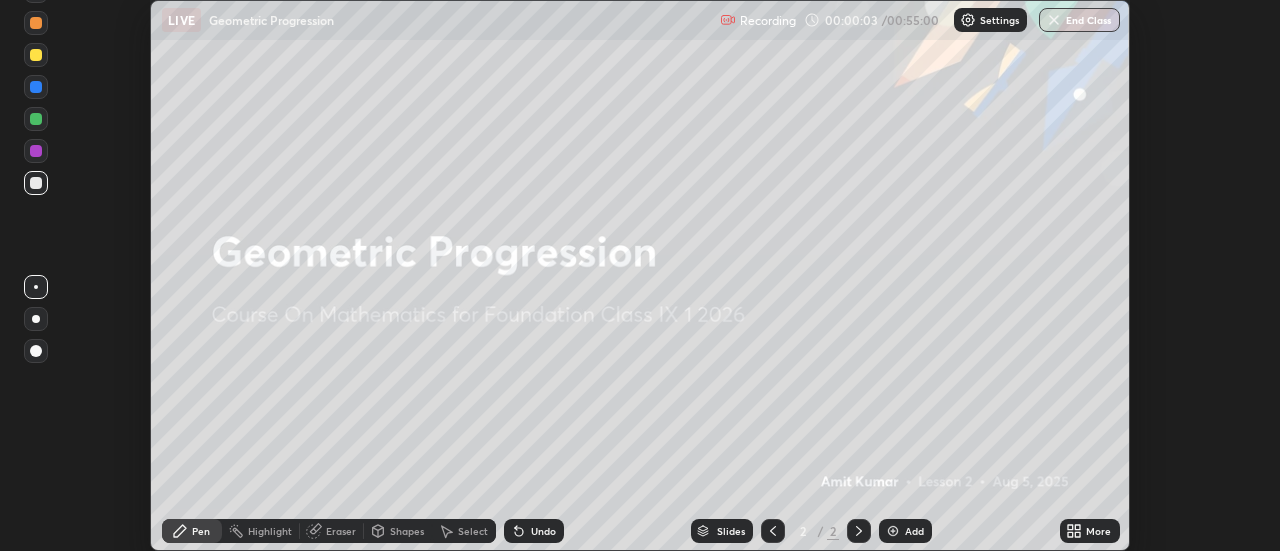 click on "More" at bounding box center (1098, 531) 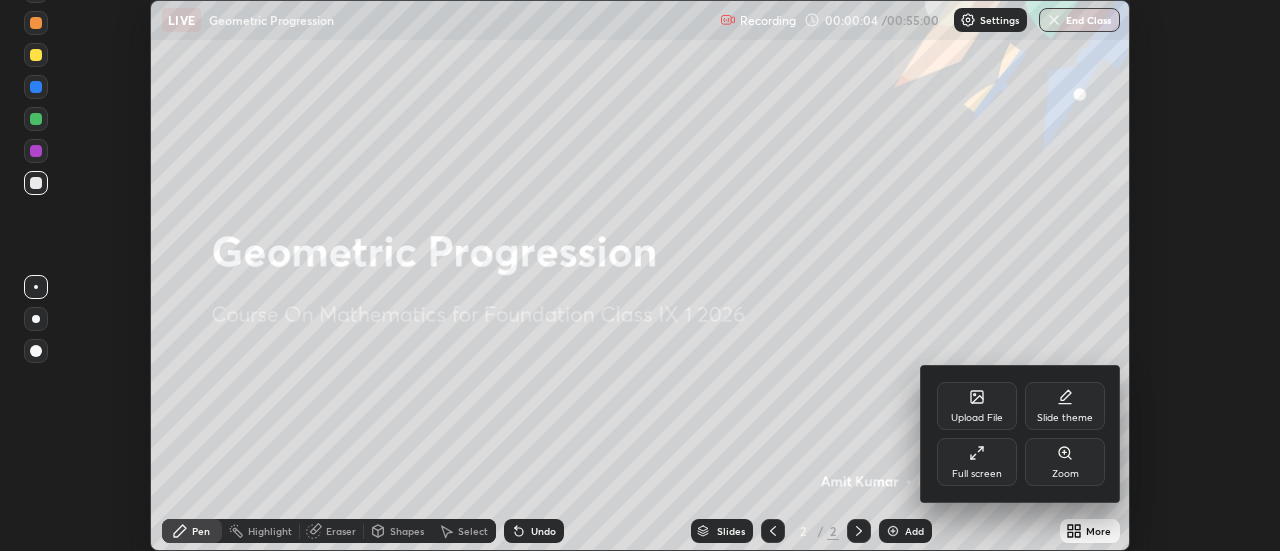 click 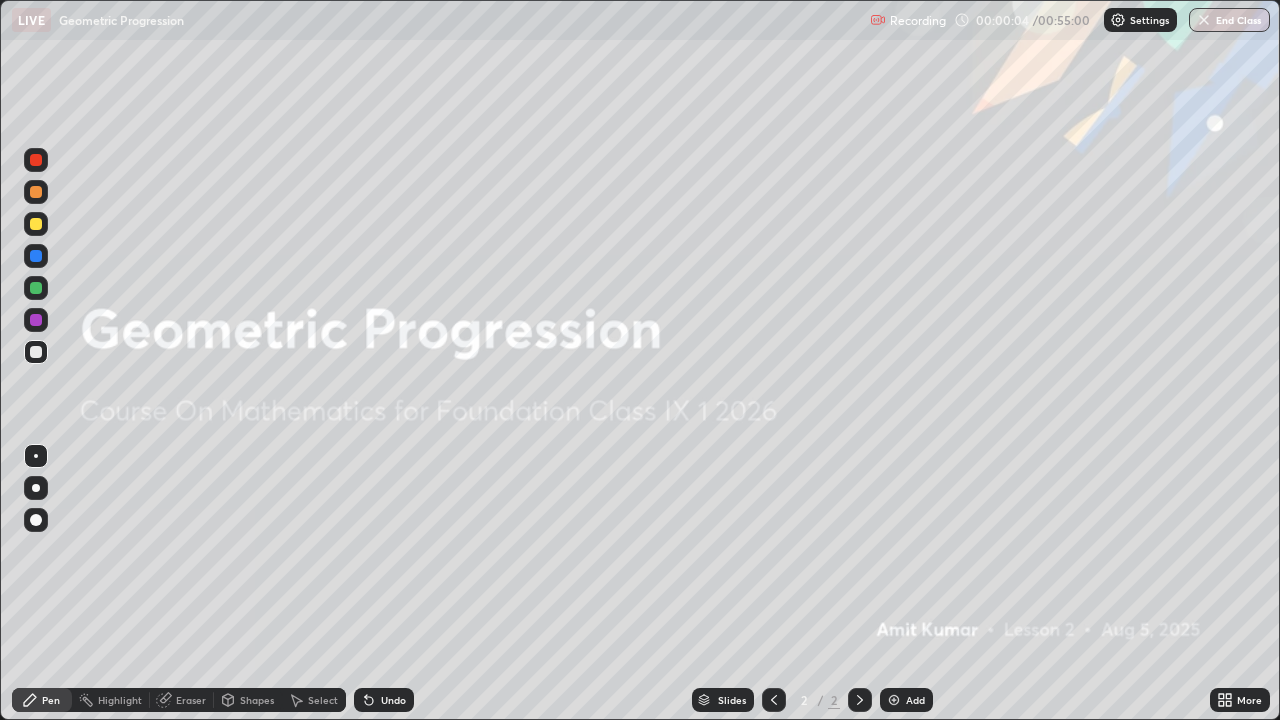 scroll, scrollTop: 99280, scrollLeft: 98720, axis: both 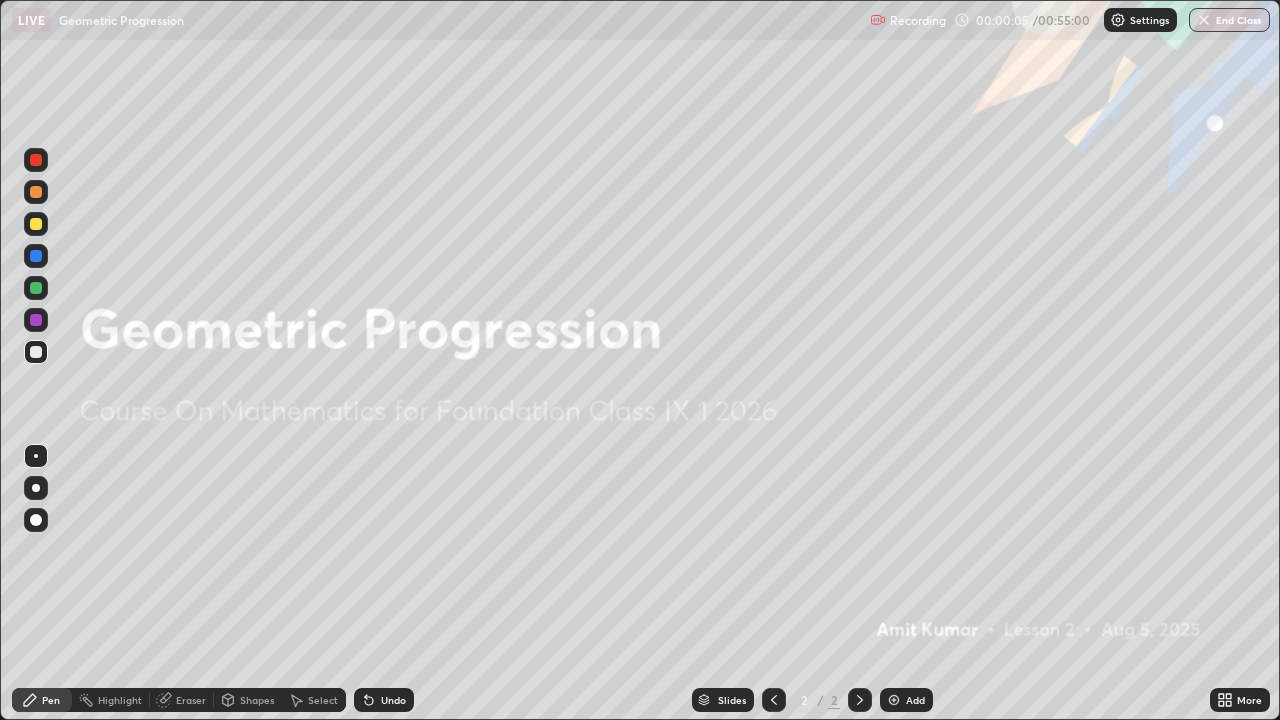 click on "Add" at bounding box center (915, 700) 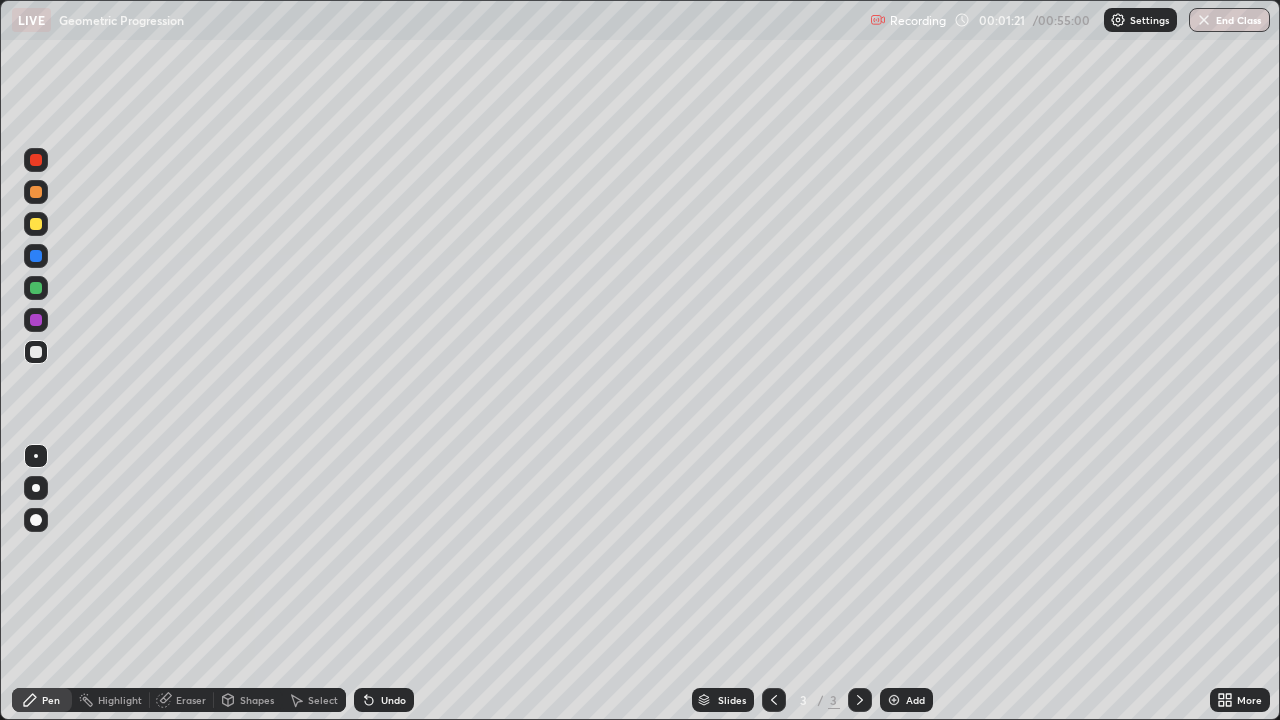 click on "Undo" at bounding box center [393, 700] 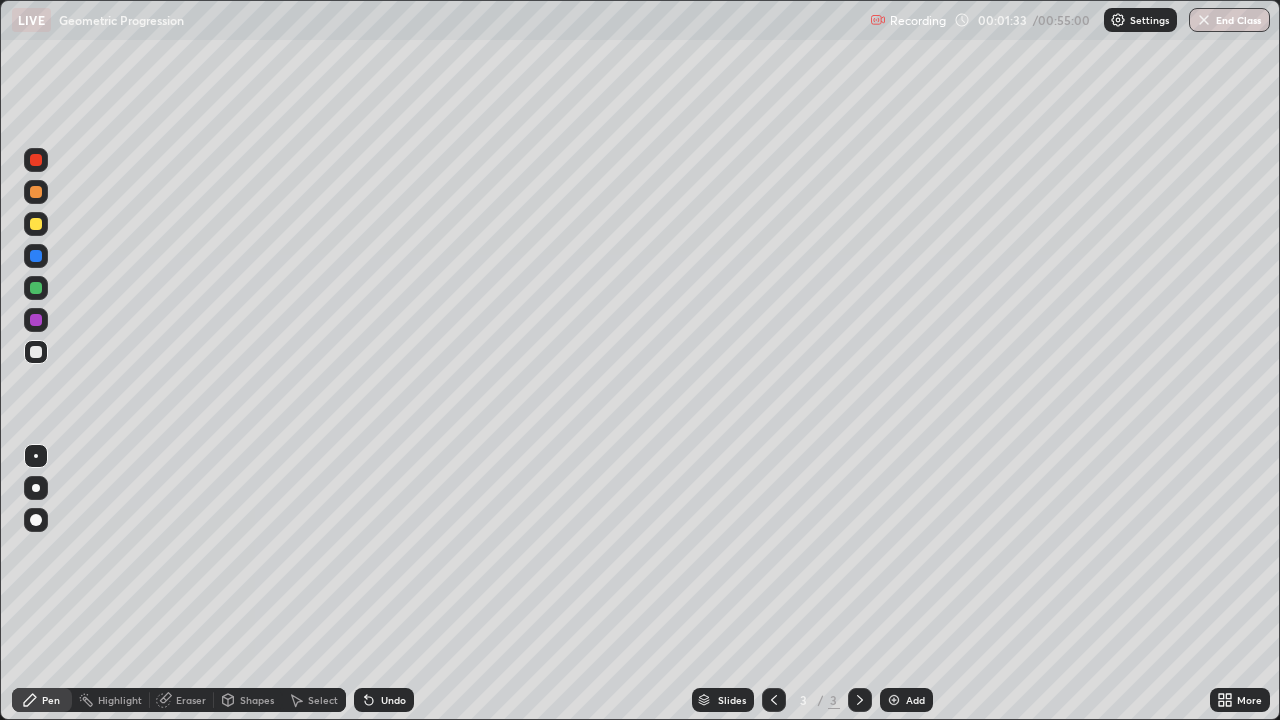 click on "Undo" at bounding box center (393, 700) 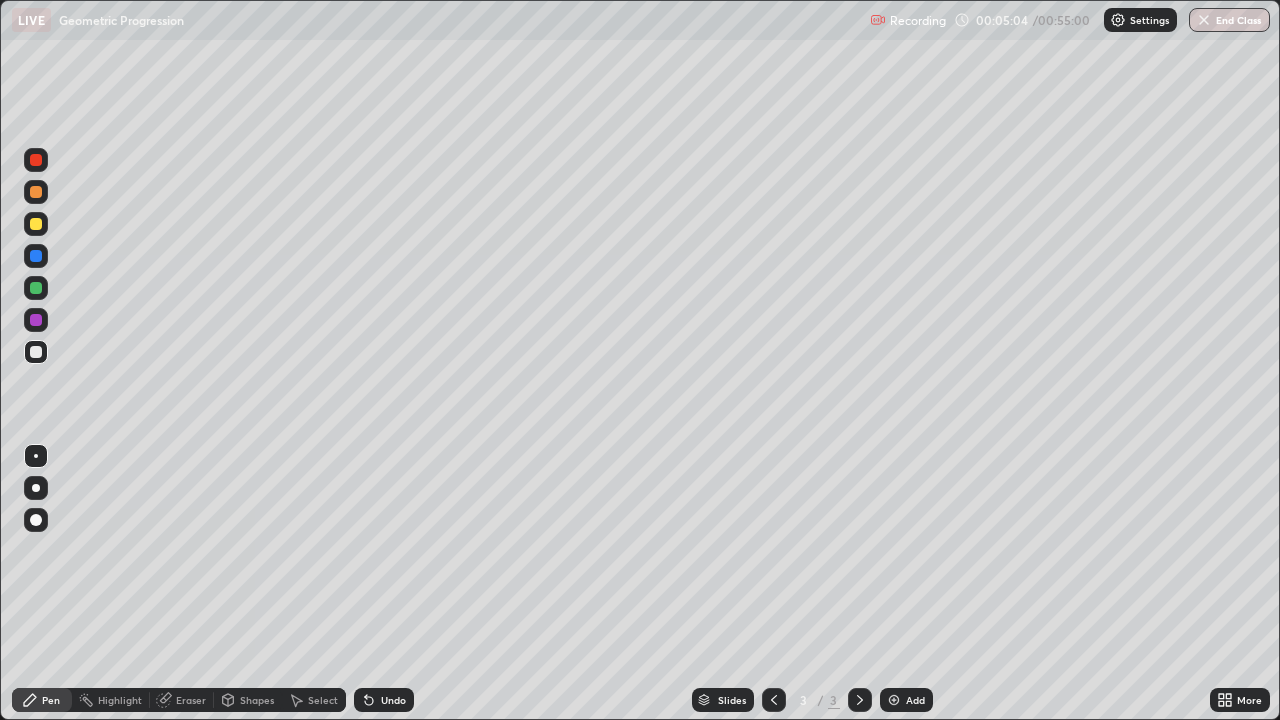 click on "Undo" at bounding box center (393, 700) 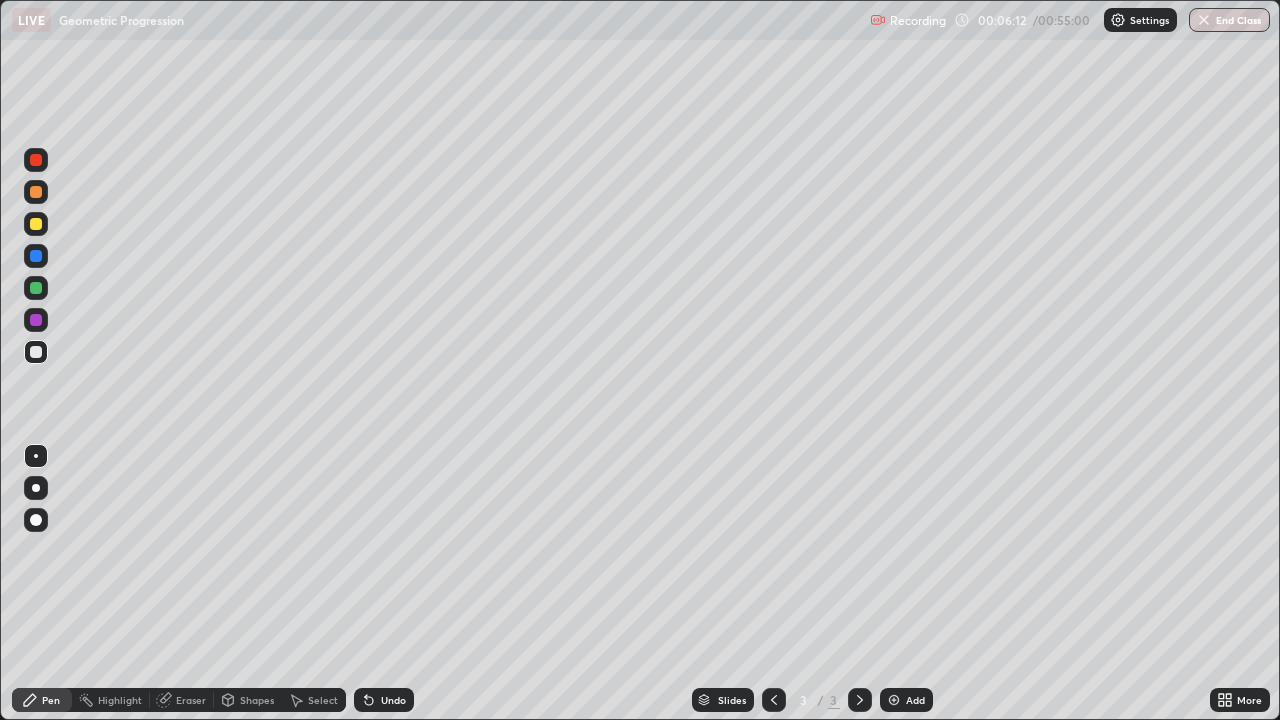 click on "Add" at bounding box center [906, 700] 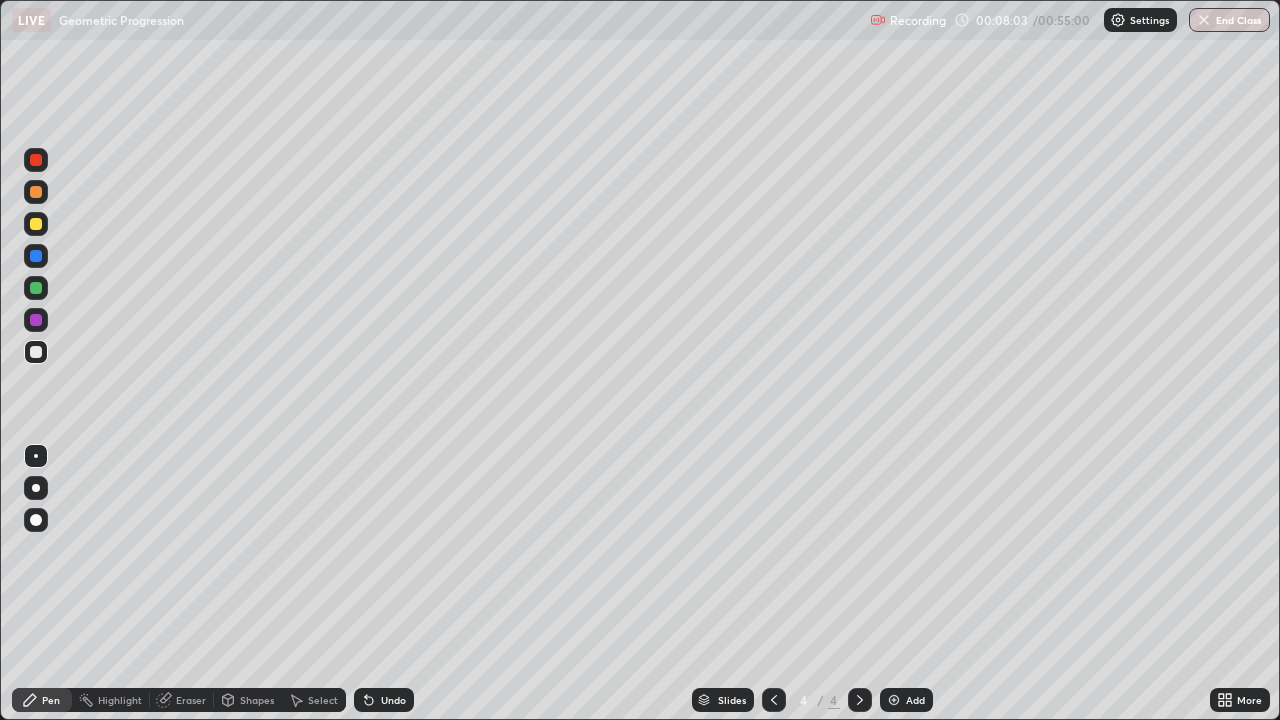 click on "Undo" at bounding box center (384, 700) 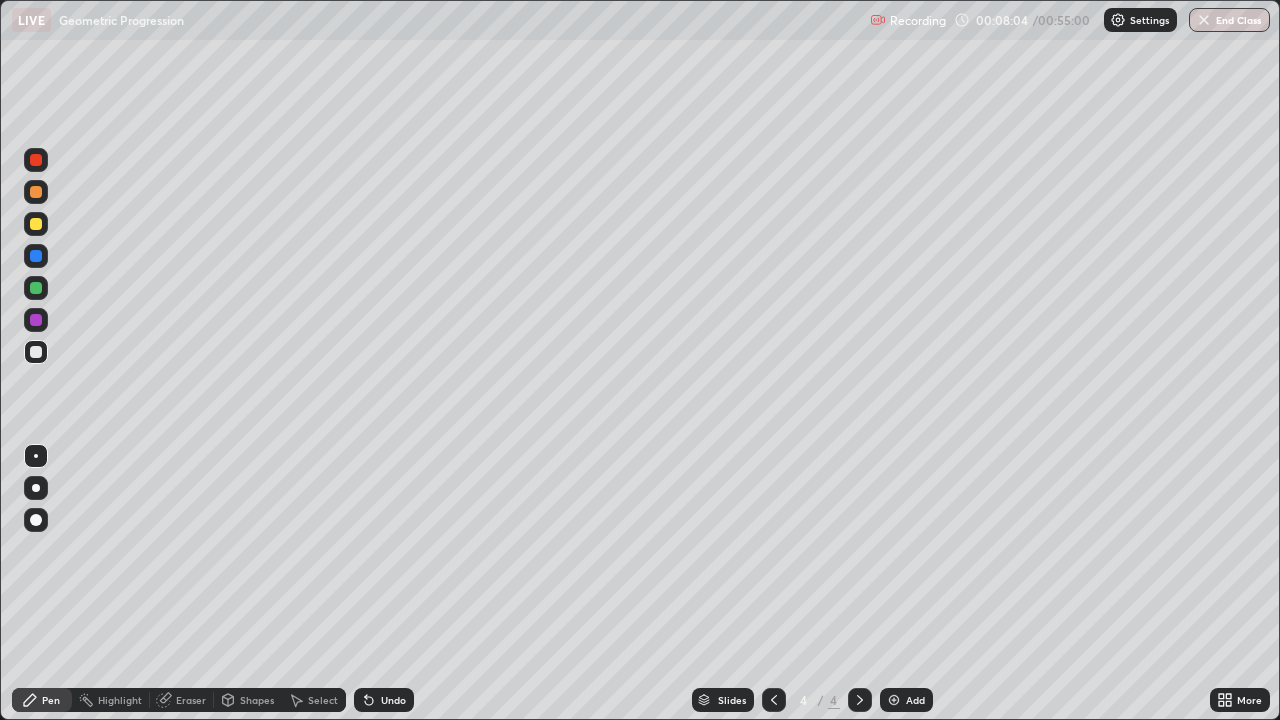 click on "Undo" at bounding box center [393, 700] 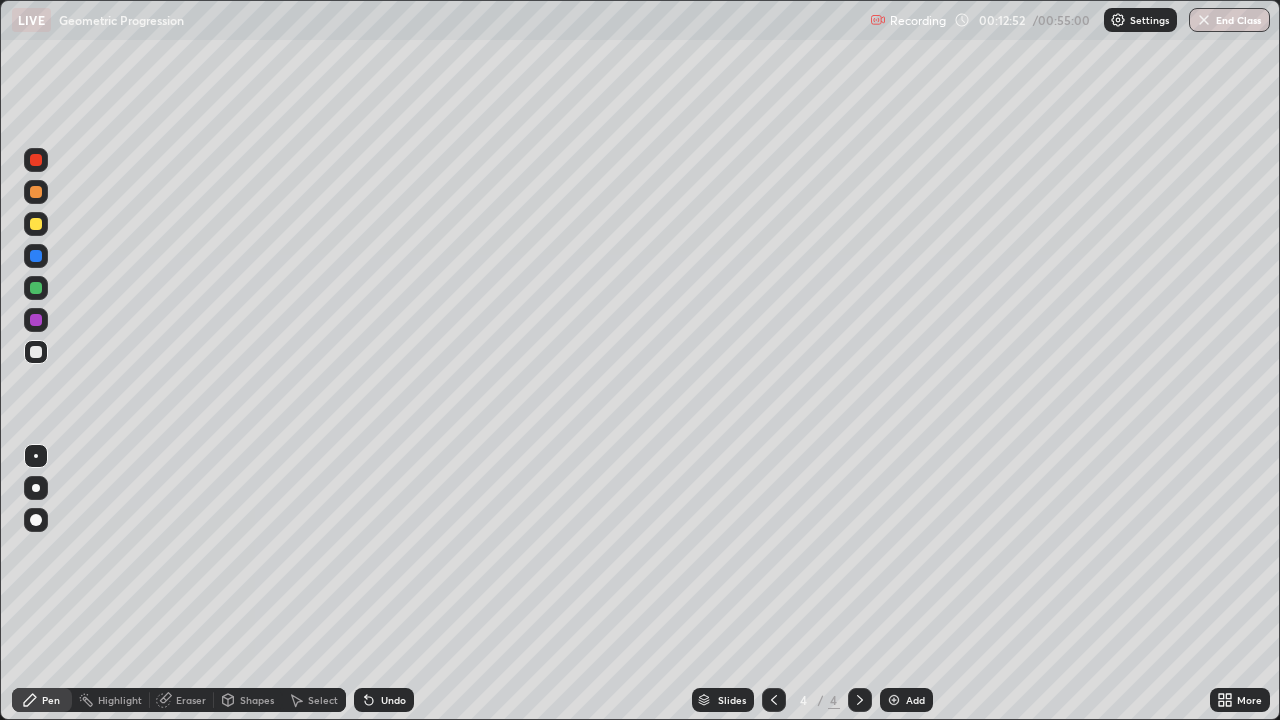 click on "Add" at bounding box center [915, 700] 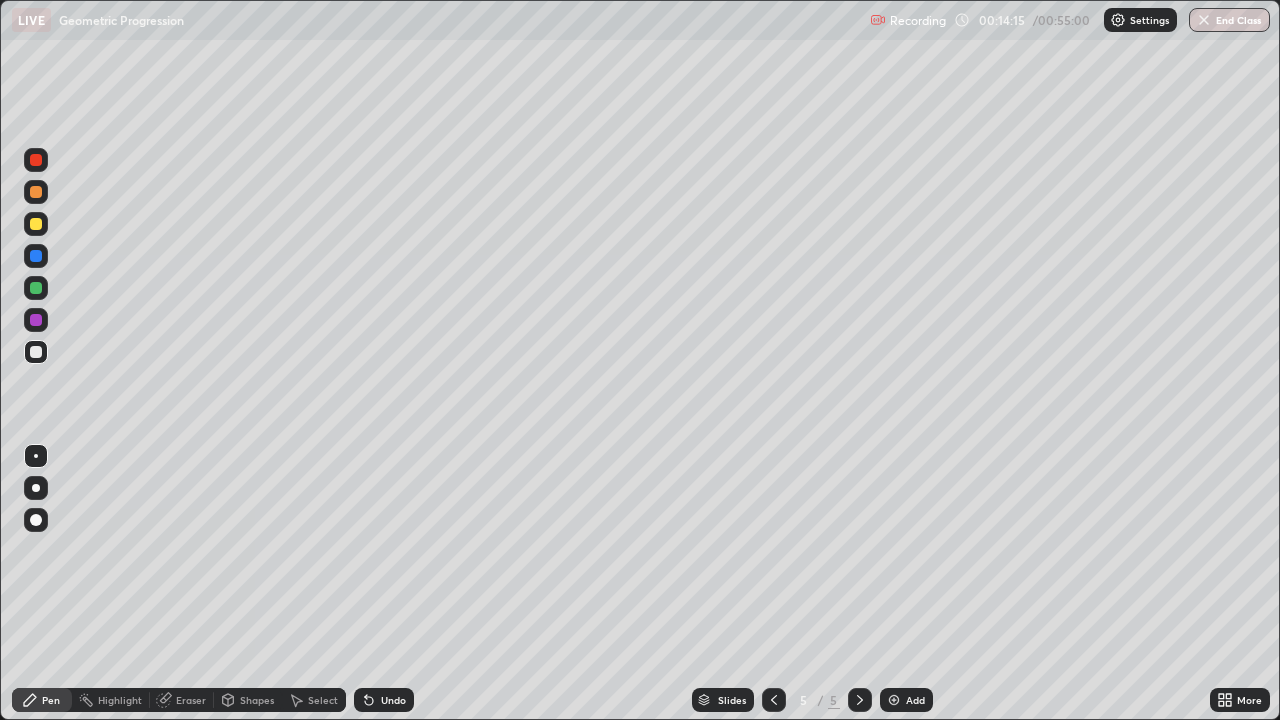 click 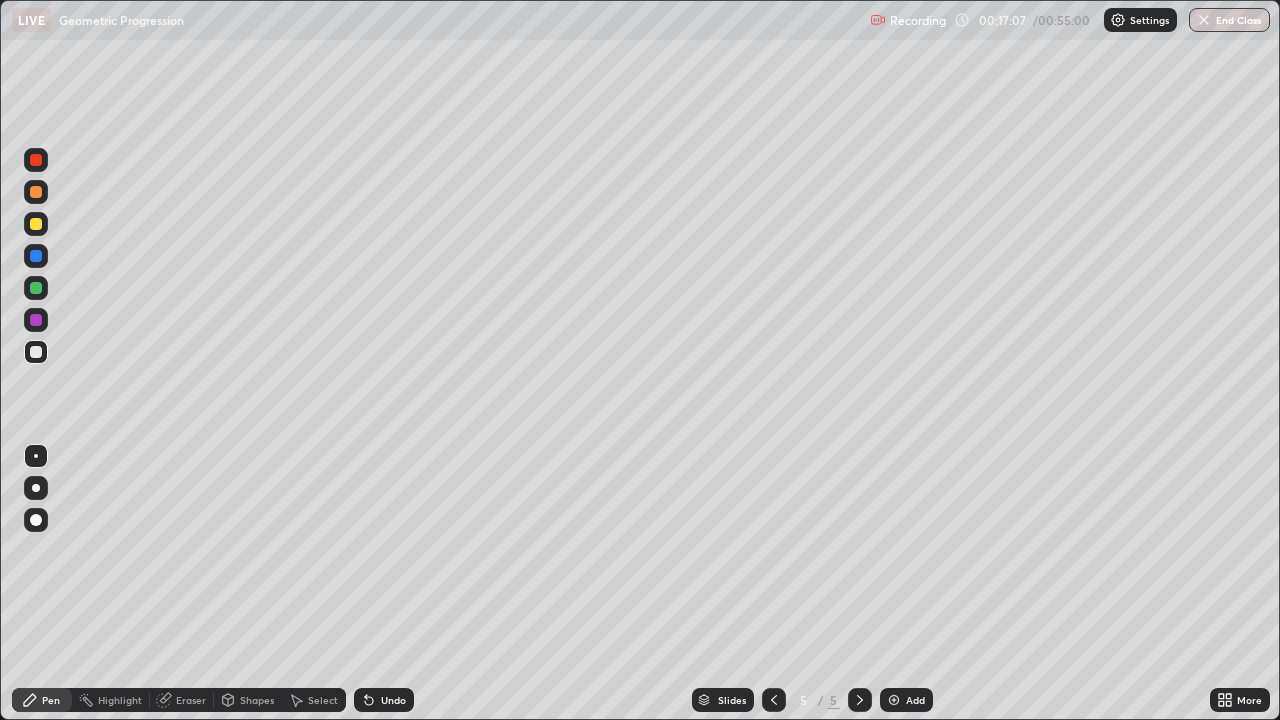 click on "Undo" at bounding box center [384, 700] 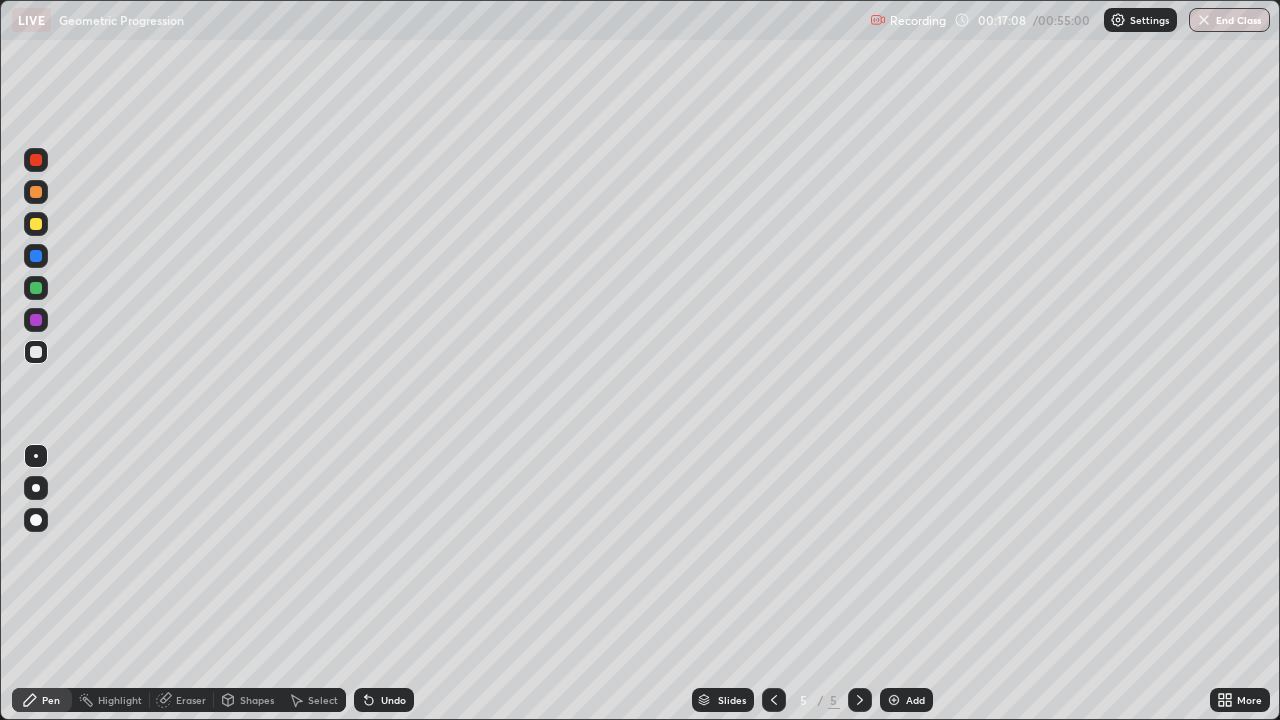 click on "Undo" at bounding box center [384, 700] 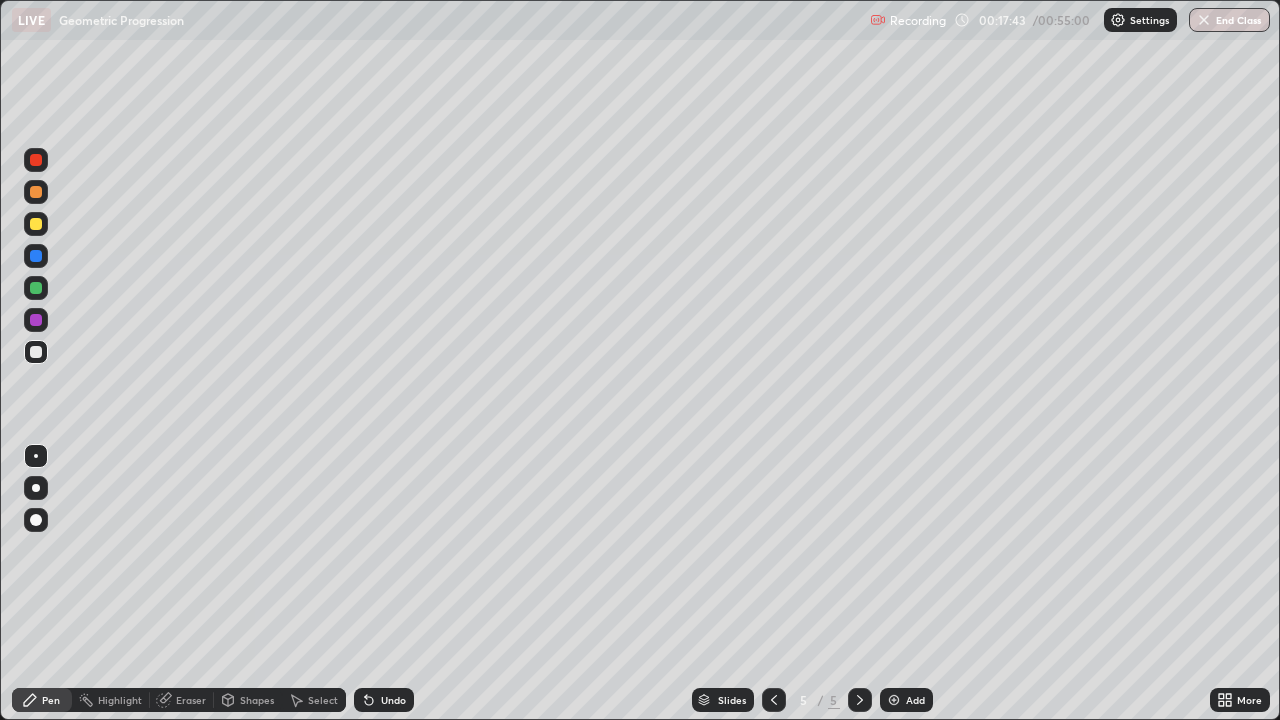 click on "Undo" at bounding box center [384, 700] 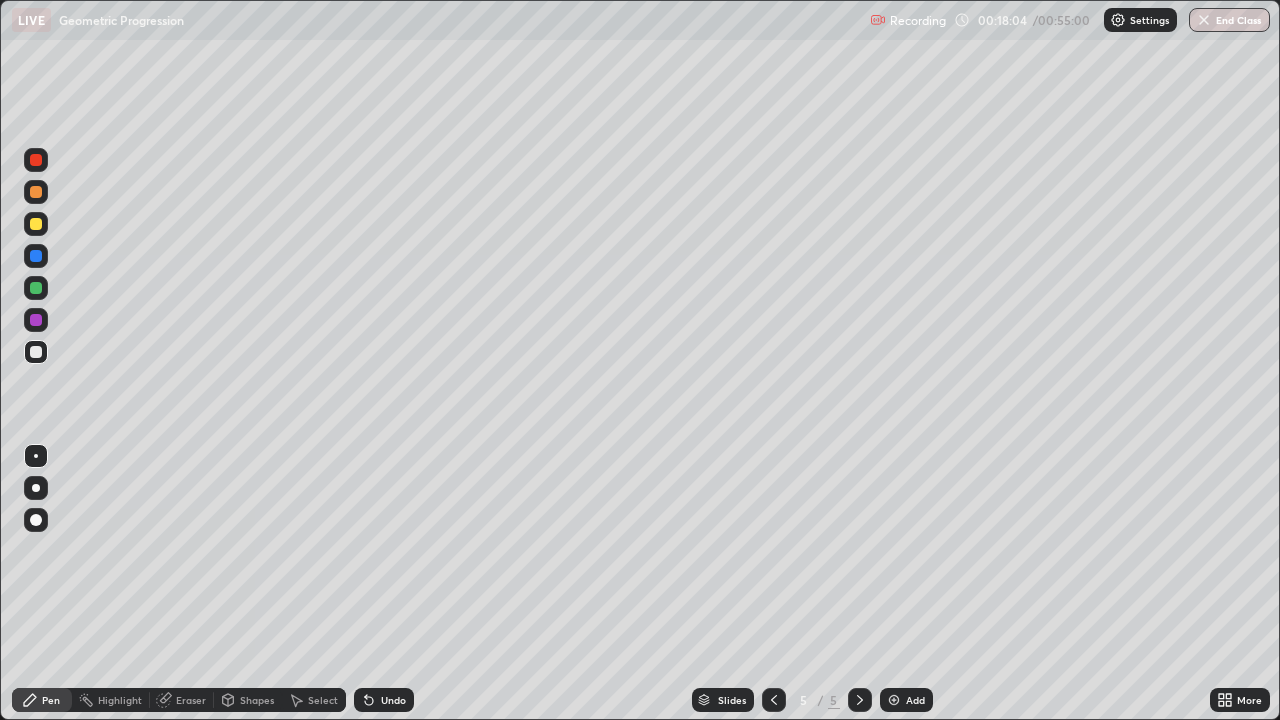 click on "Undo" at bounding box center (393, 700) 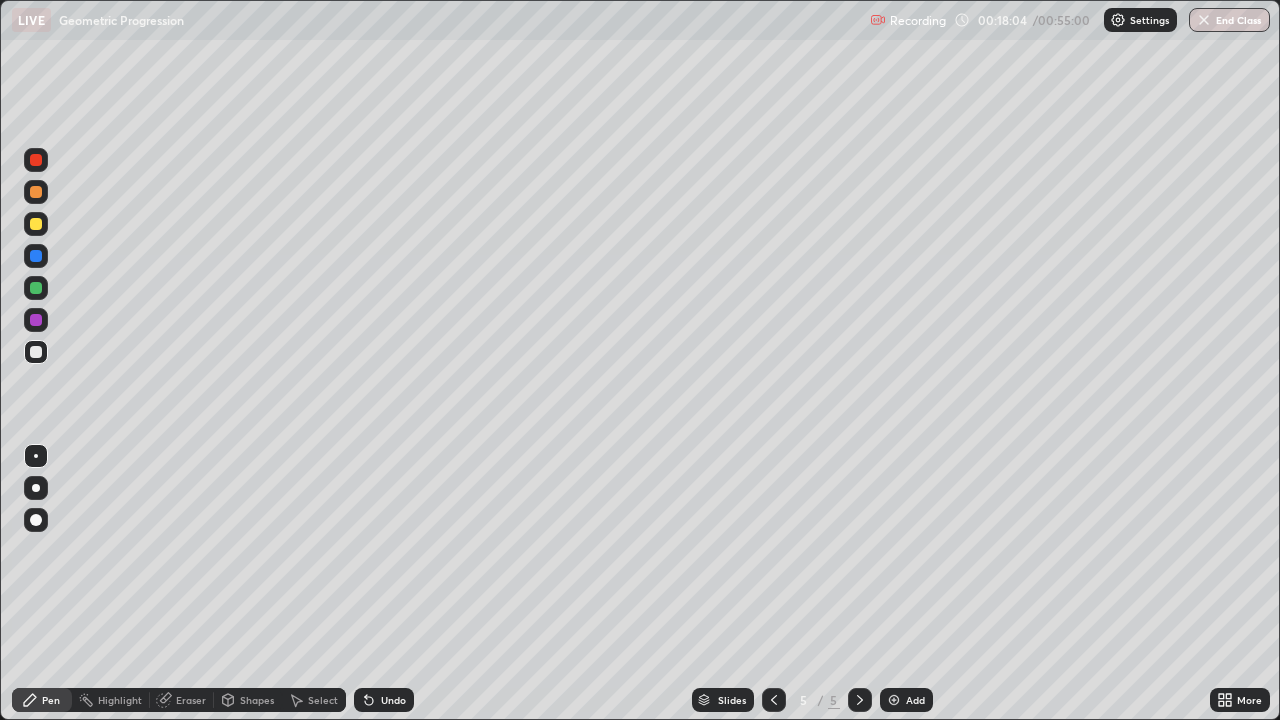 click on "Undo" at bounding box center (393, 700) 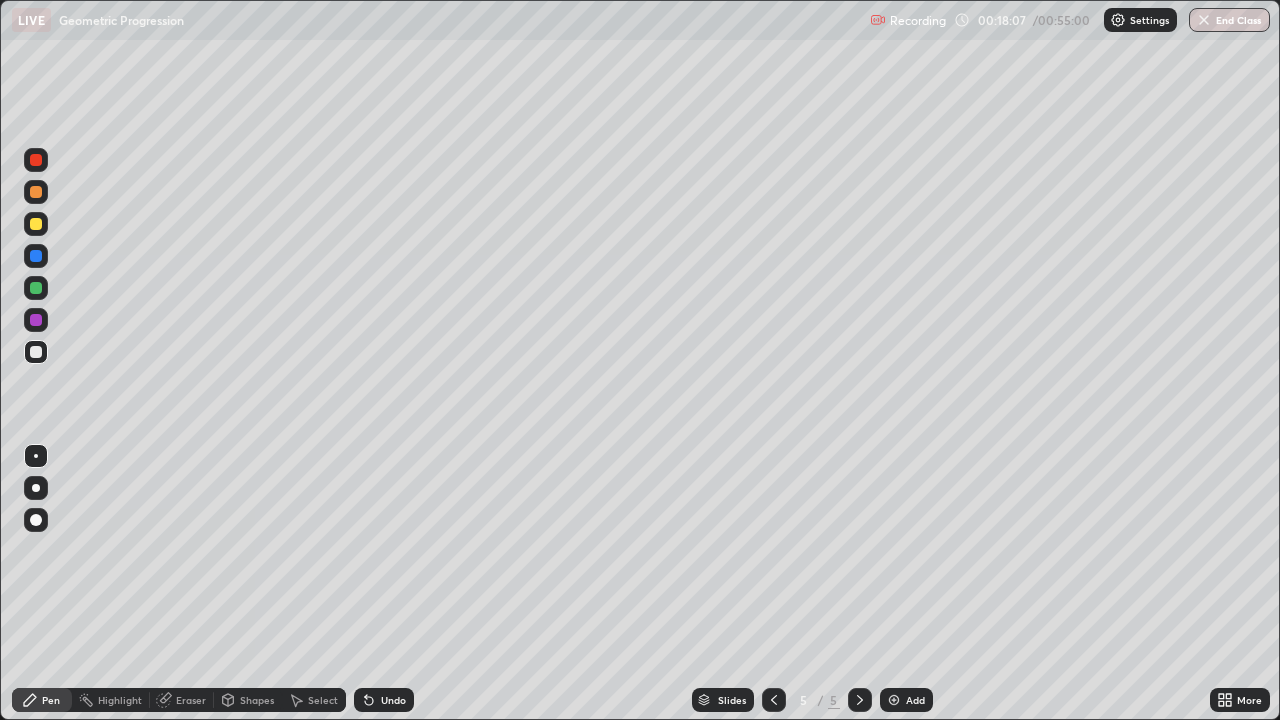 click on "Undo" at bounding box center (393, 700) 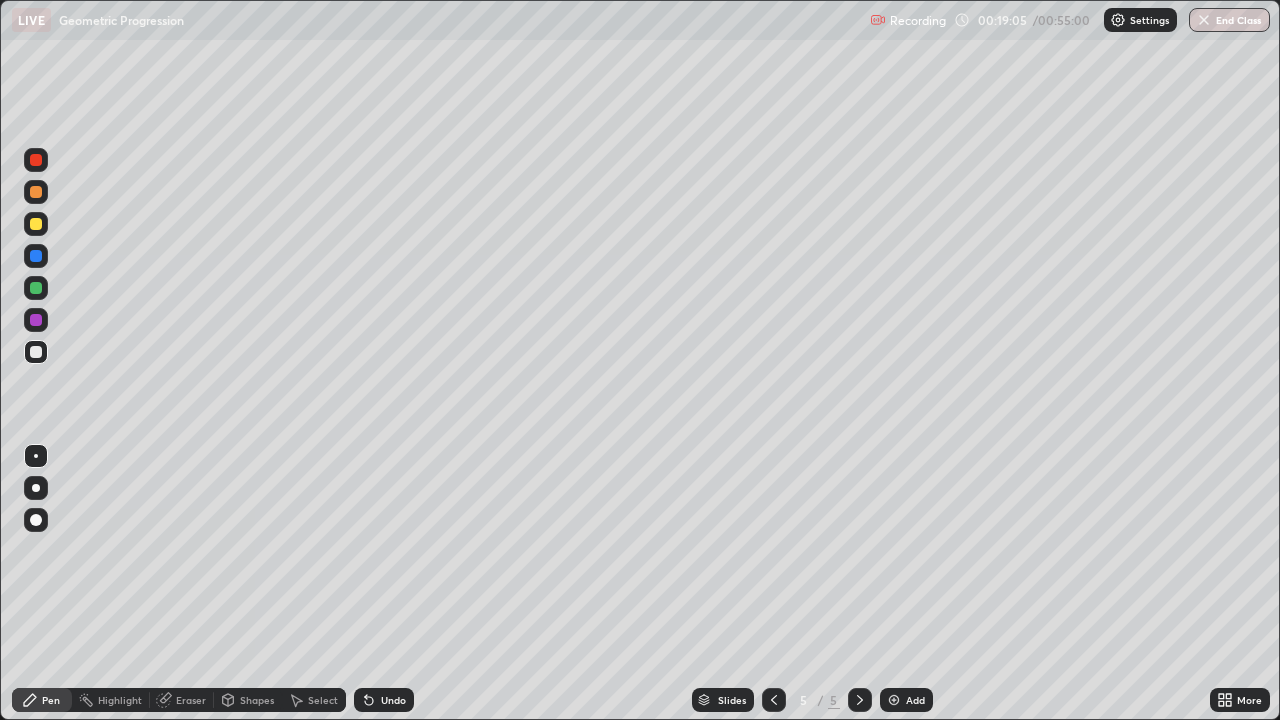 click on "Undo" at bounding box center [393, 700] 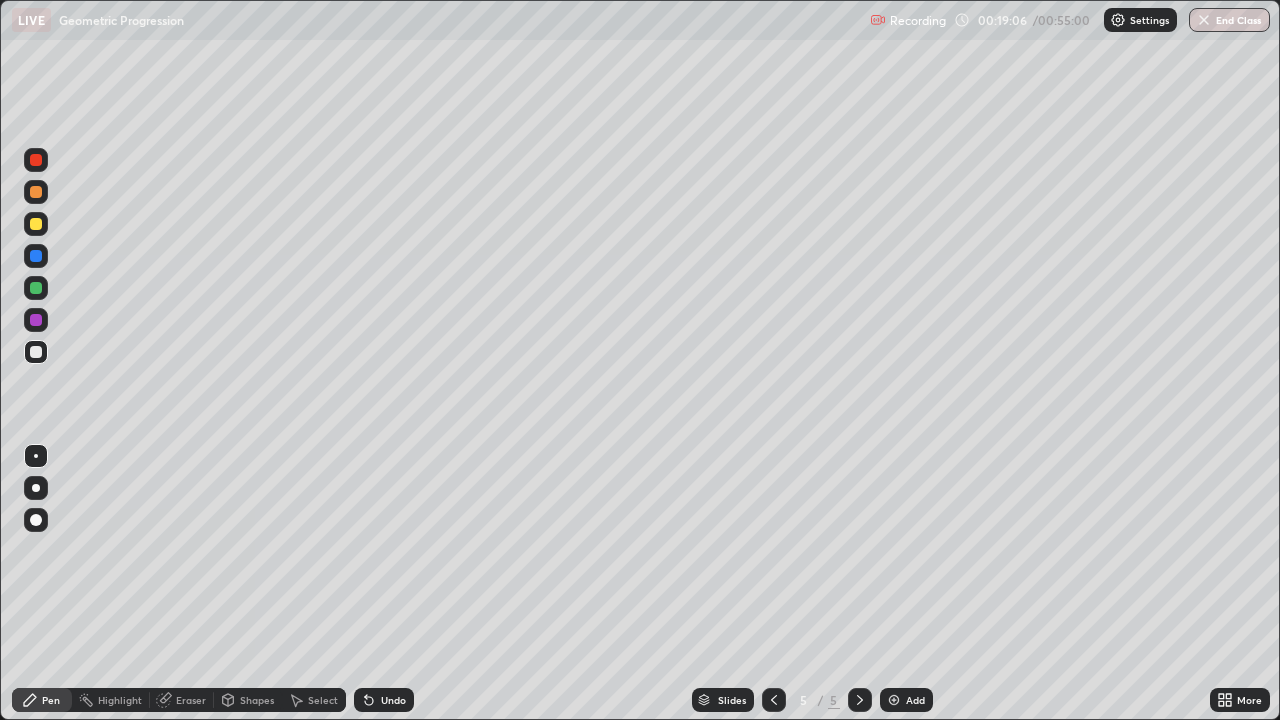 click on "Undo" at bounding box center [393, 700] 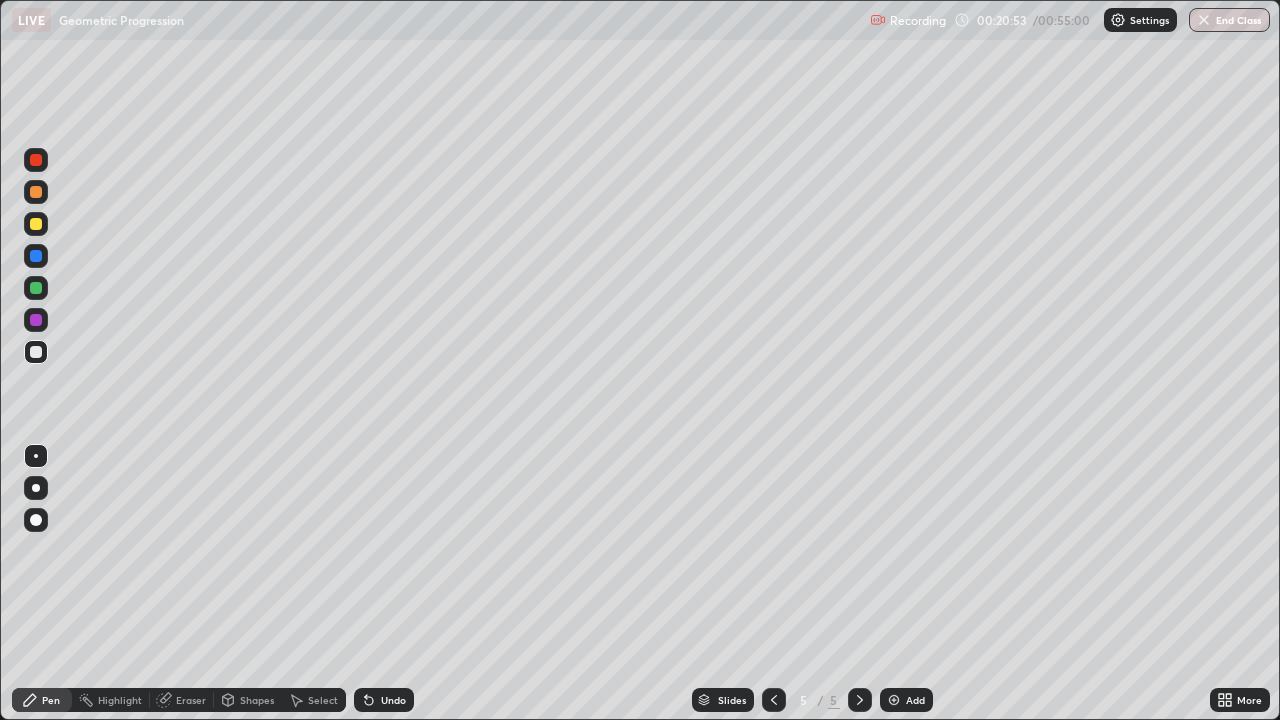 click on "Add" at bounding box center [915, 700] 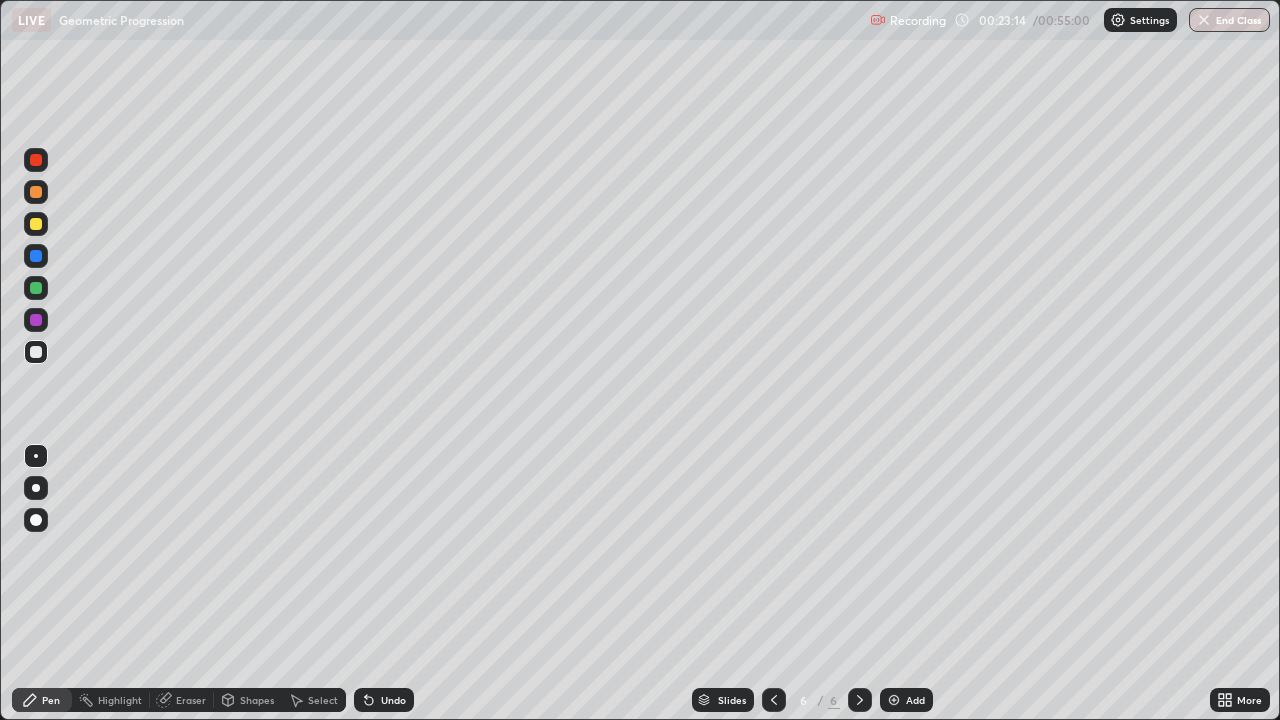 click on "Undo" at bounding box center (393, 700) 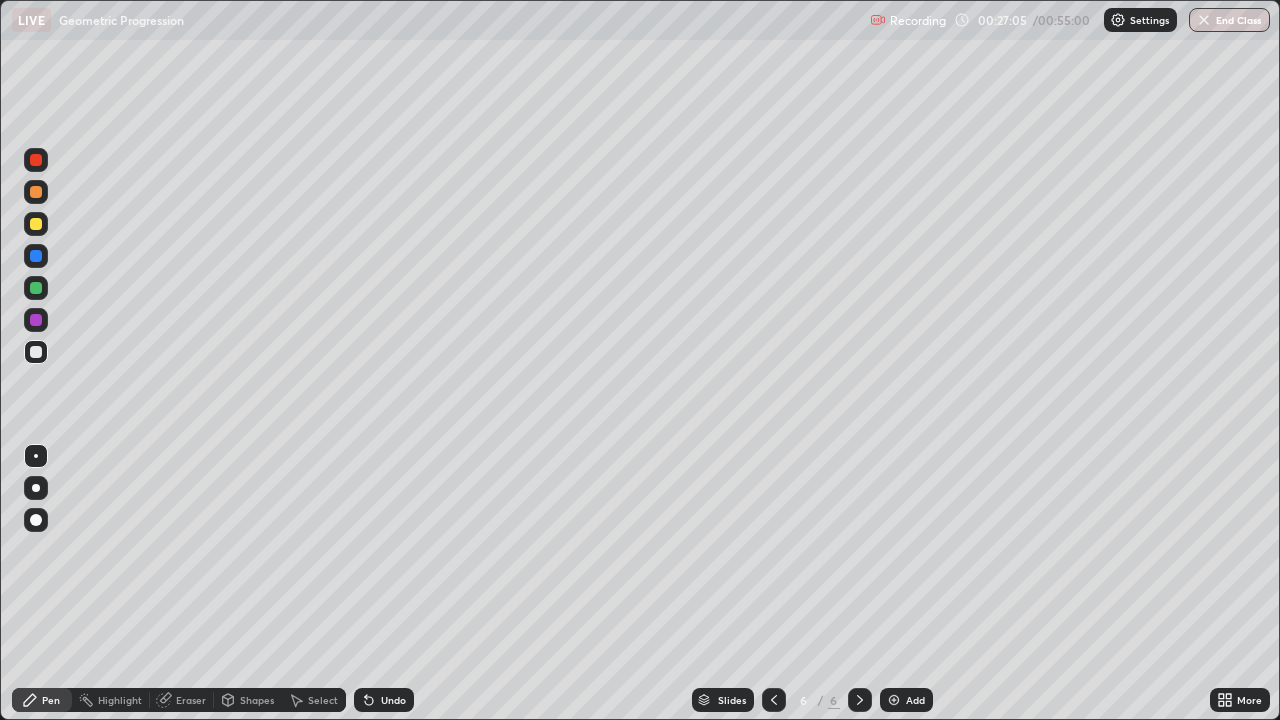 click on "Undo" at bounding box center [393, 700] 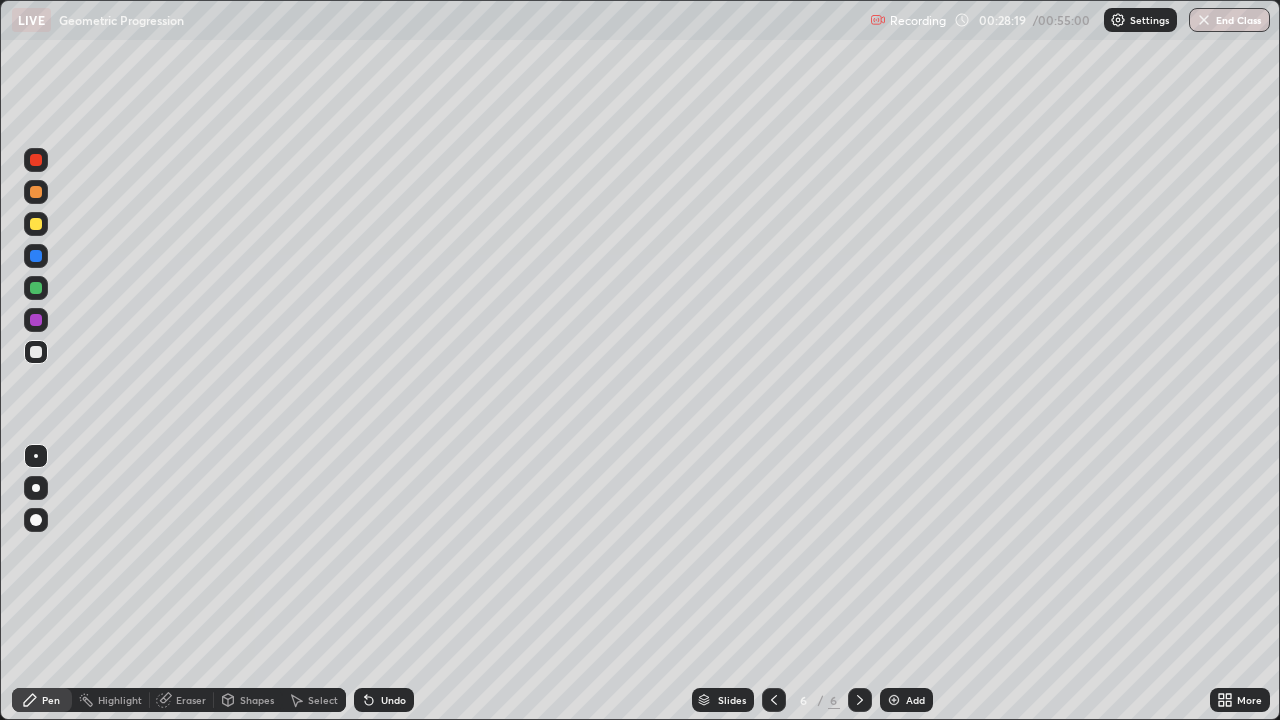 click at bounding box center (894, 700) 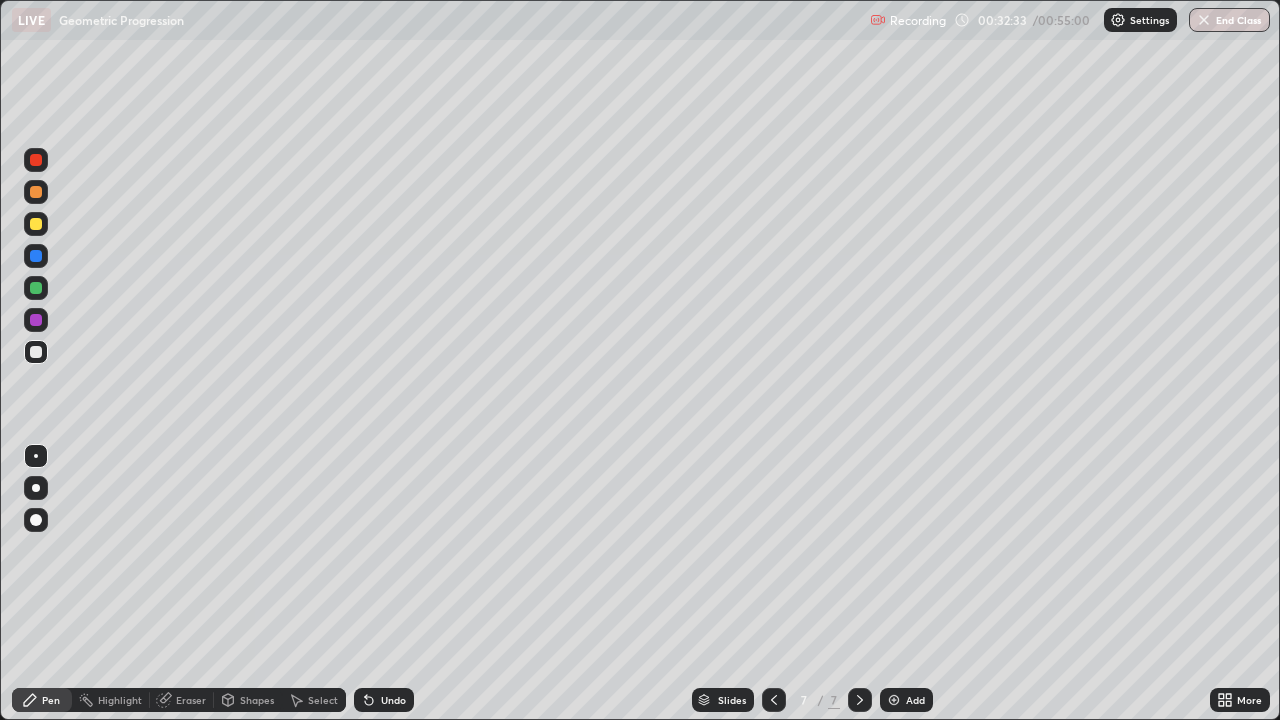 click on "Eraser" at bounding box center [191, 700] 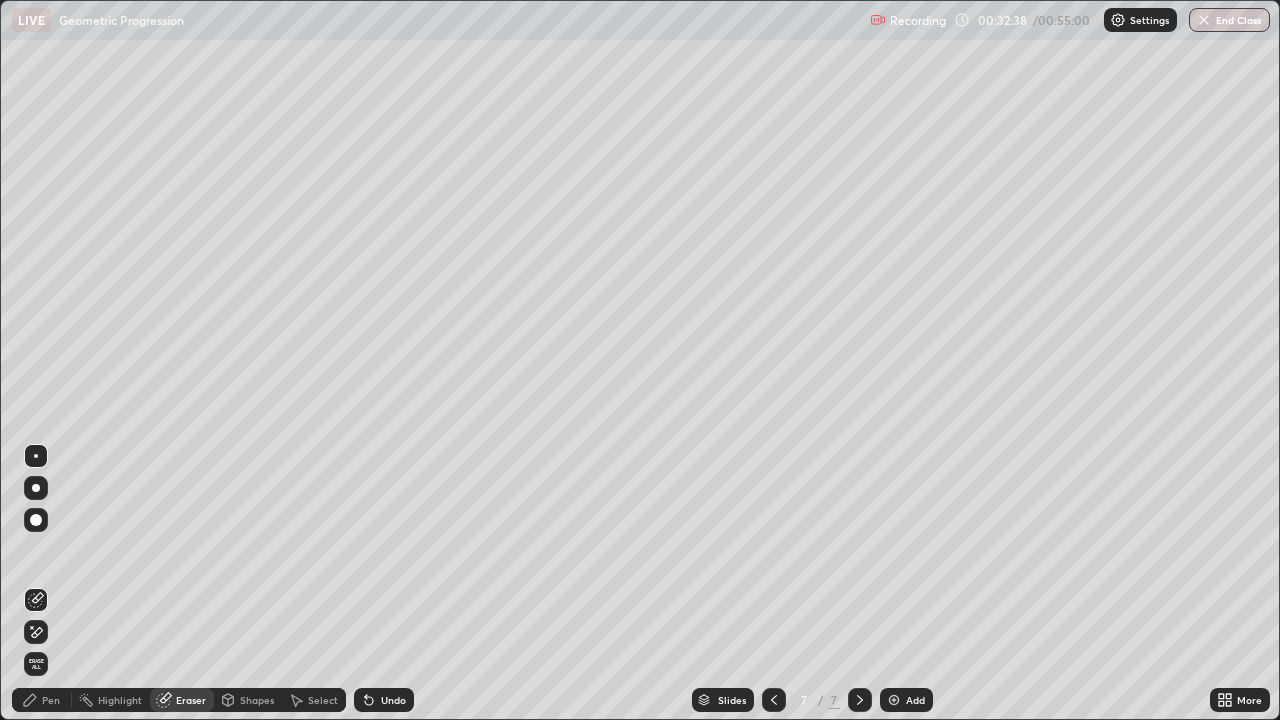 click on "Pen" at bounding box center [51, 700] 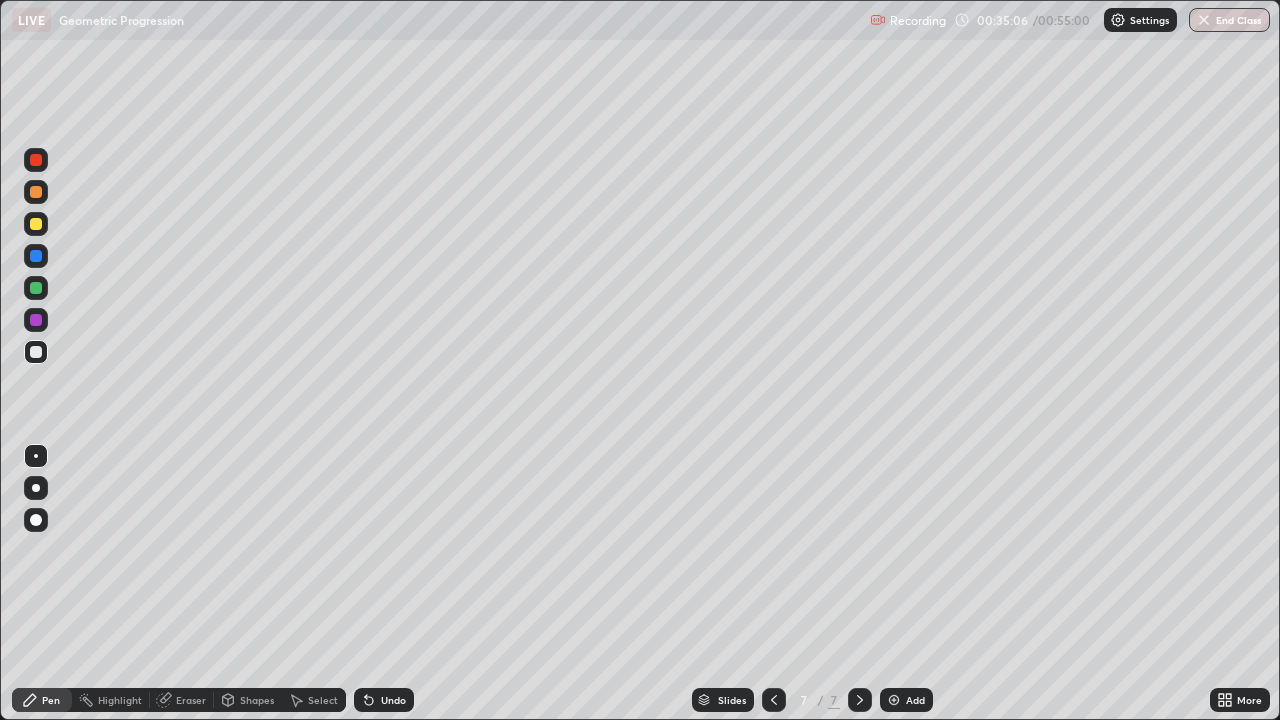 click on "Undo" at bounding box center [393, 700] 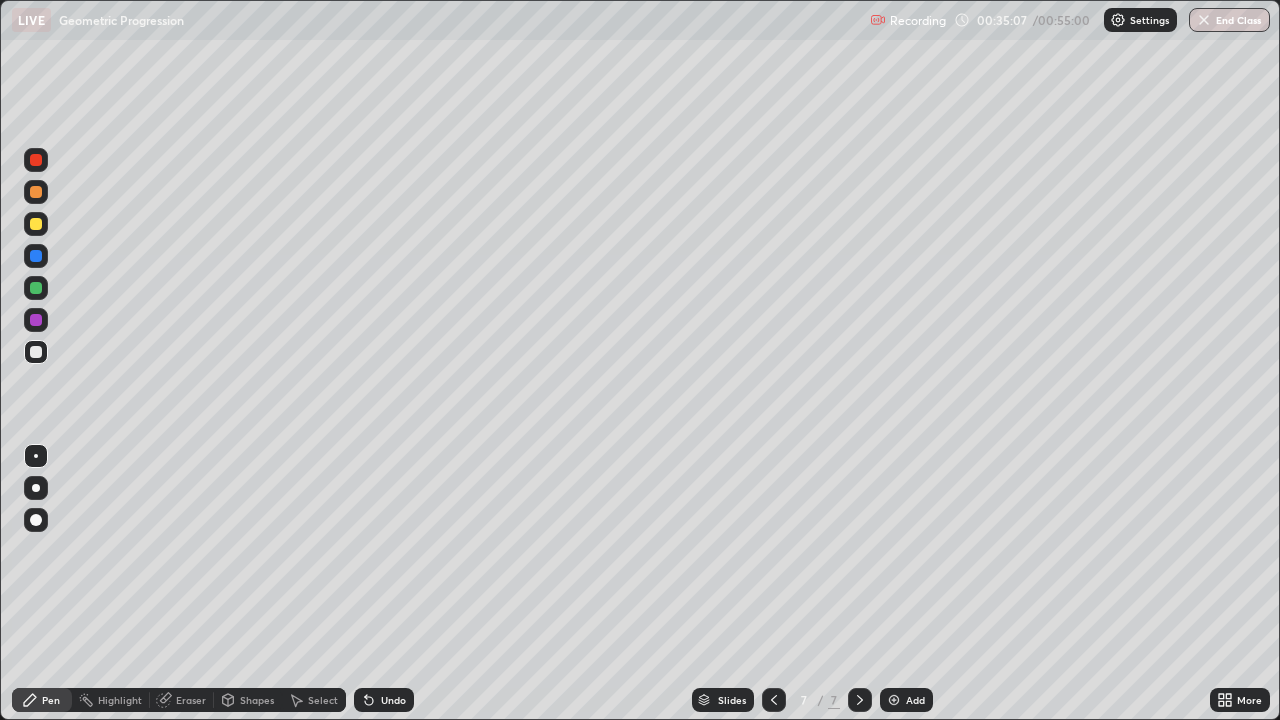 click on "Undo" at bounding box center (393, 700) 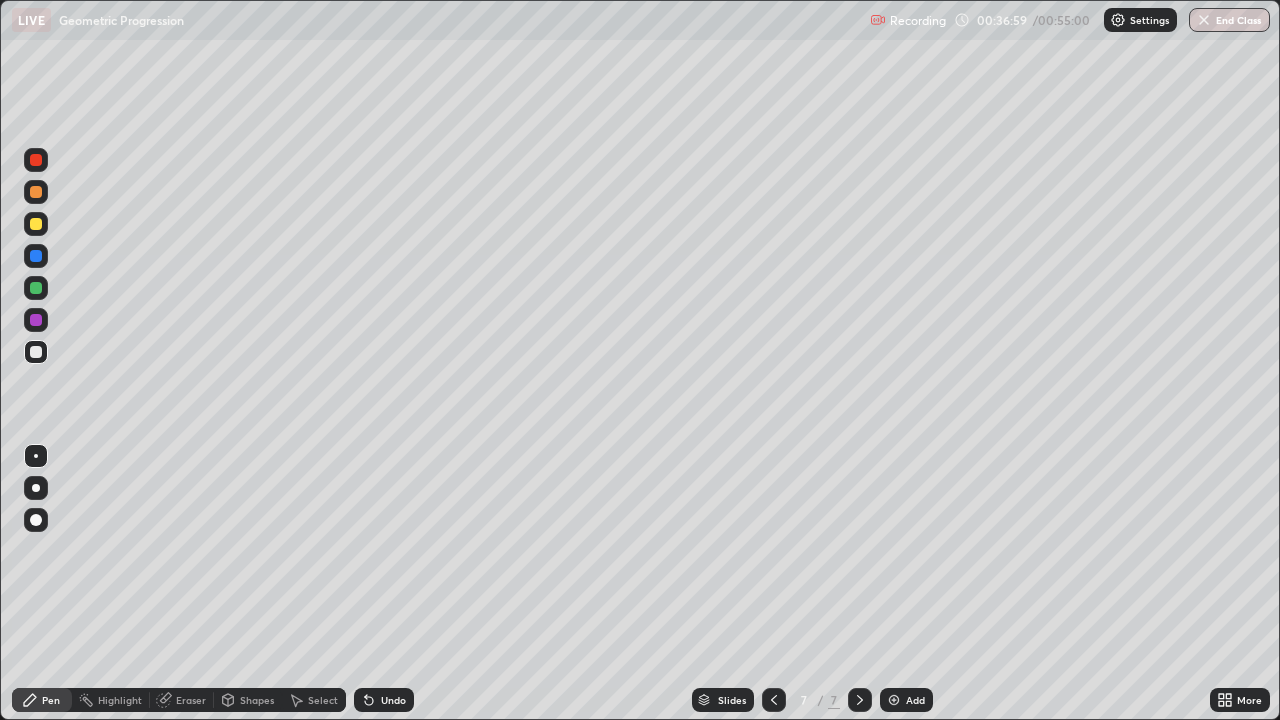 click at bounding box center [894, 700] 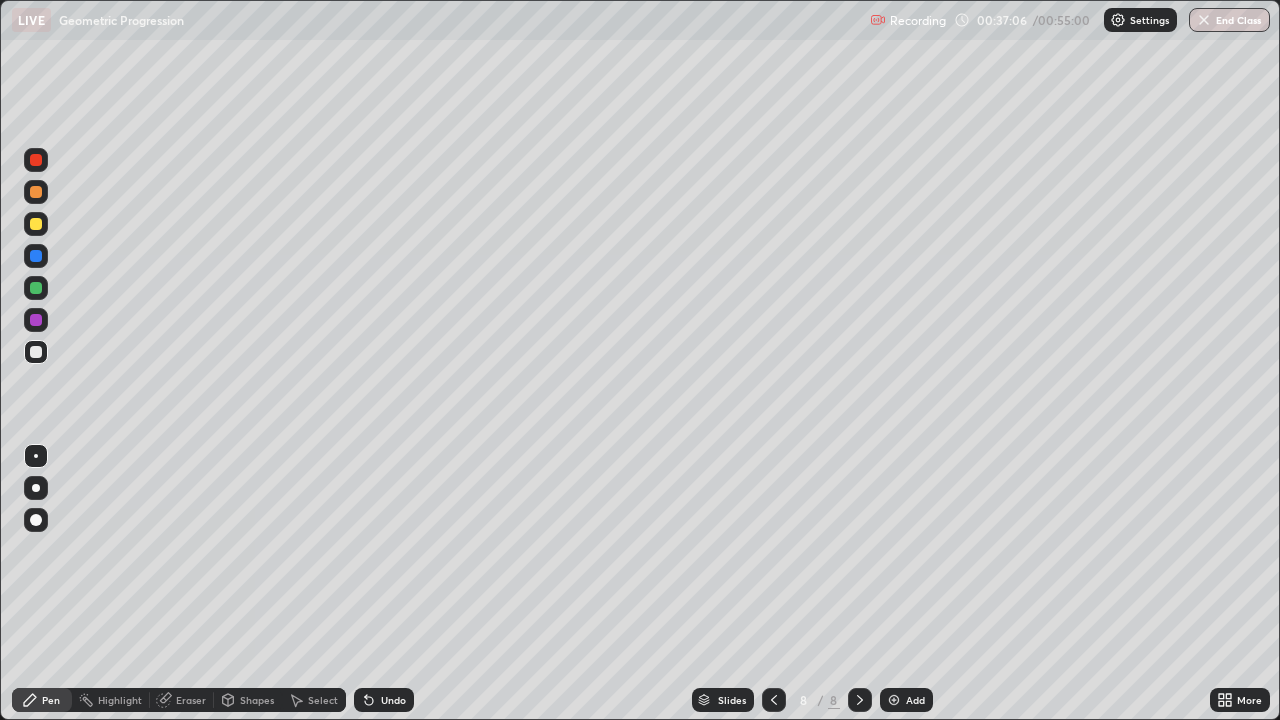 click on "Undo" at bounding box center [393, 700] 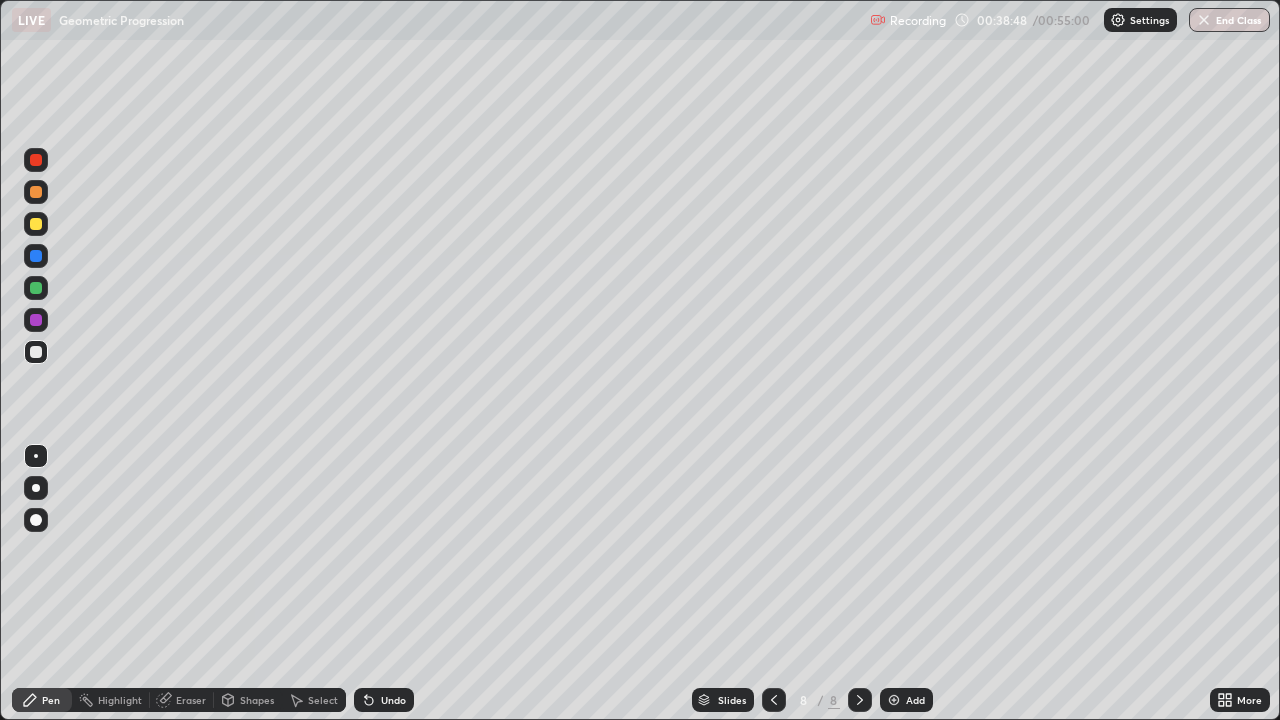 click on "Undo" at bounding box center (393, 700) 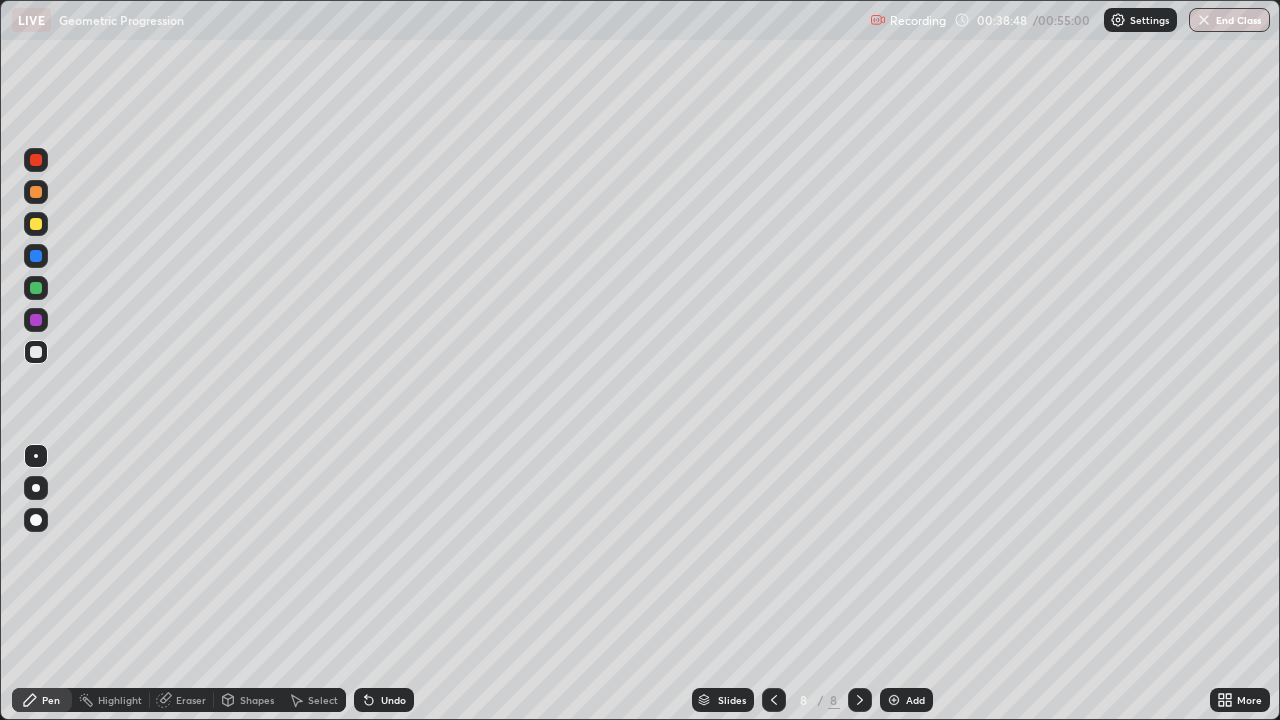 click on "Undo" at bounding box center (393, 700) 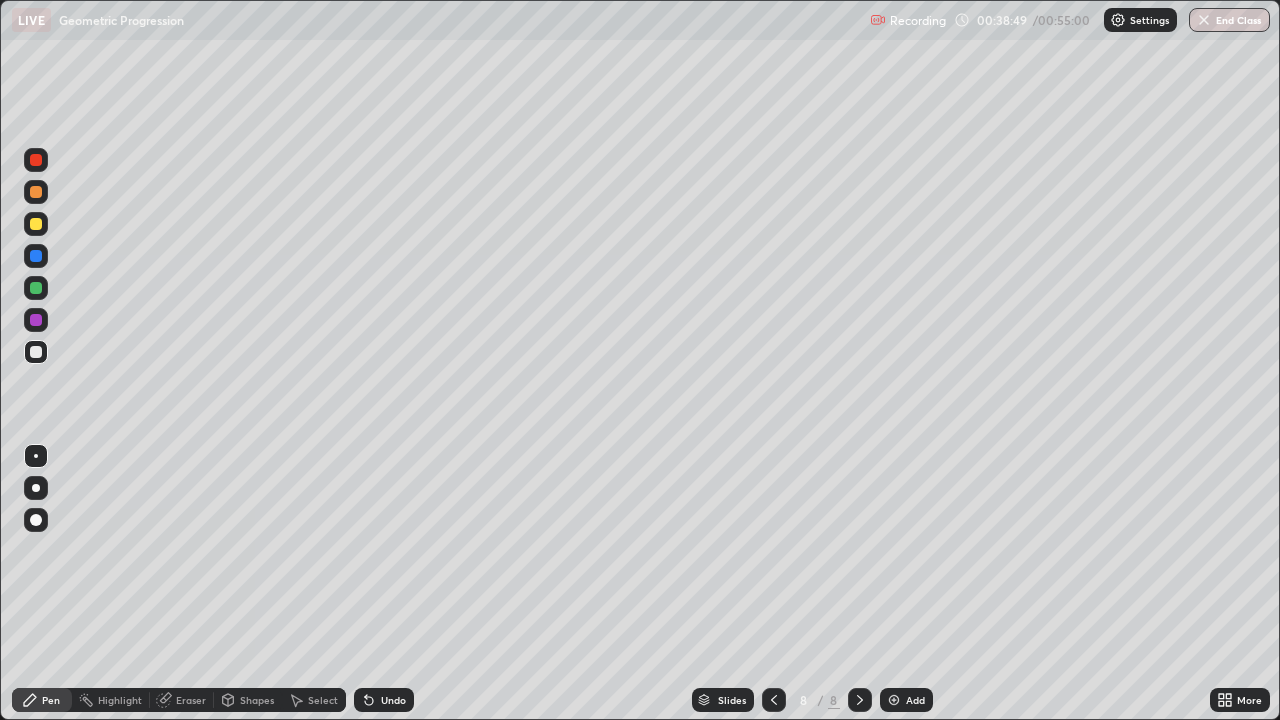 click on "Undo" at bounding box center [384, 700] 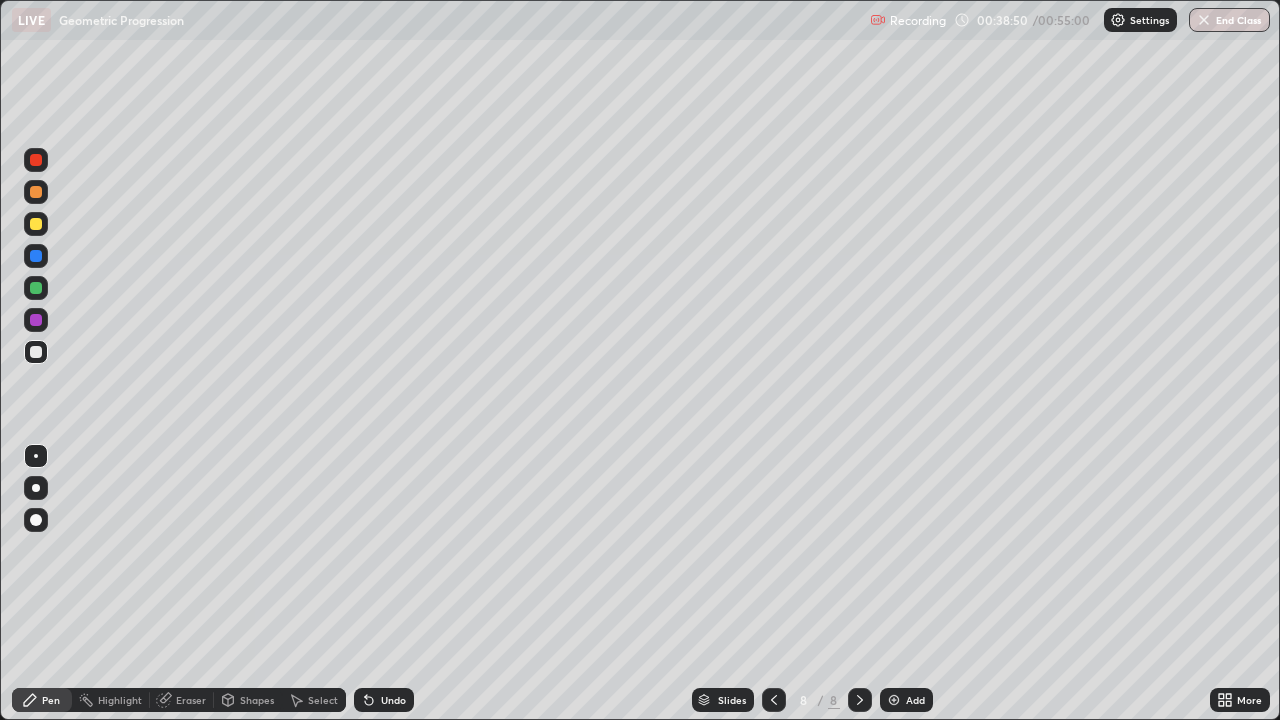 click on "Undo" at bounding box center (384, 700) 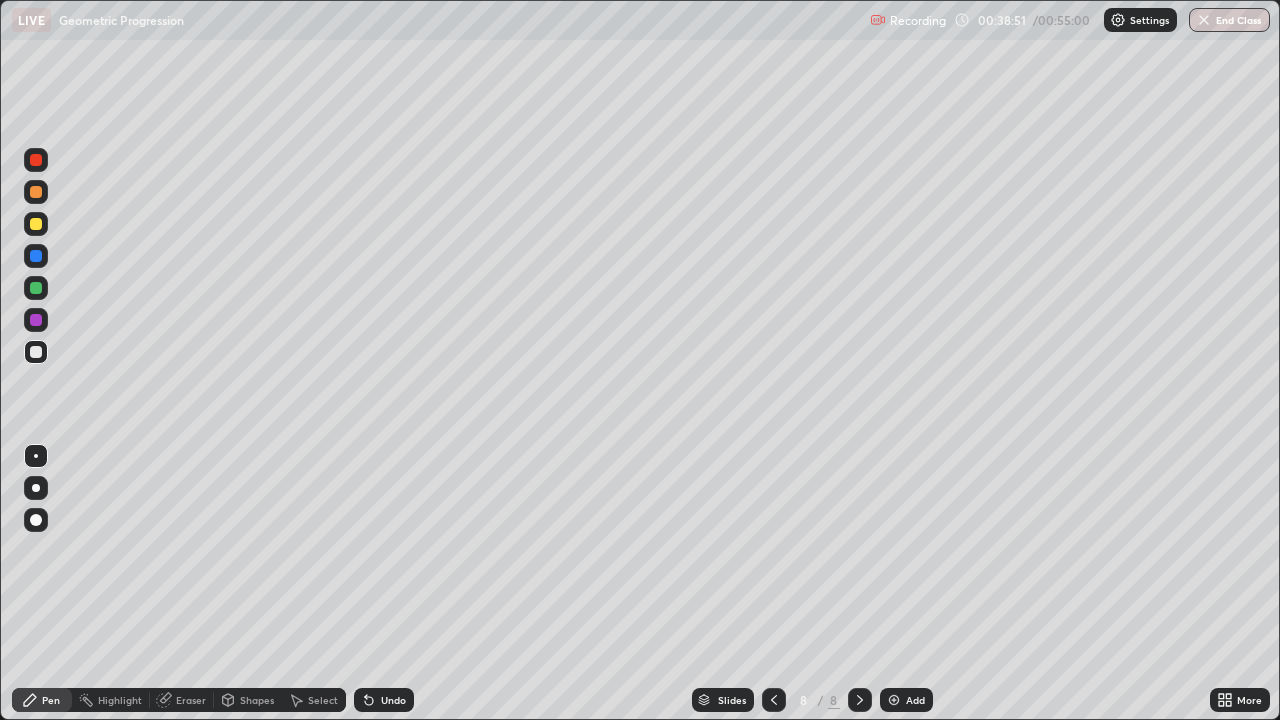 click on "Undo" at bounding box center (393, 700) 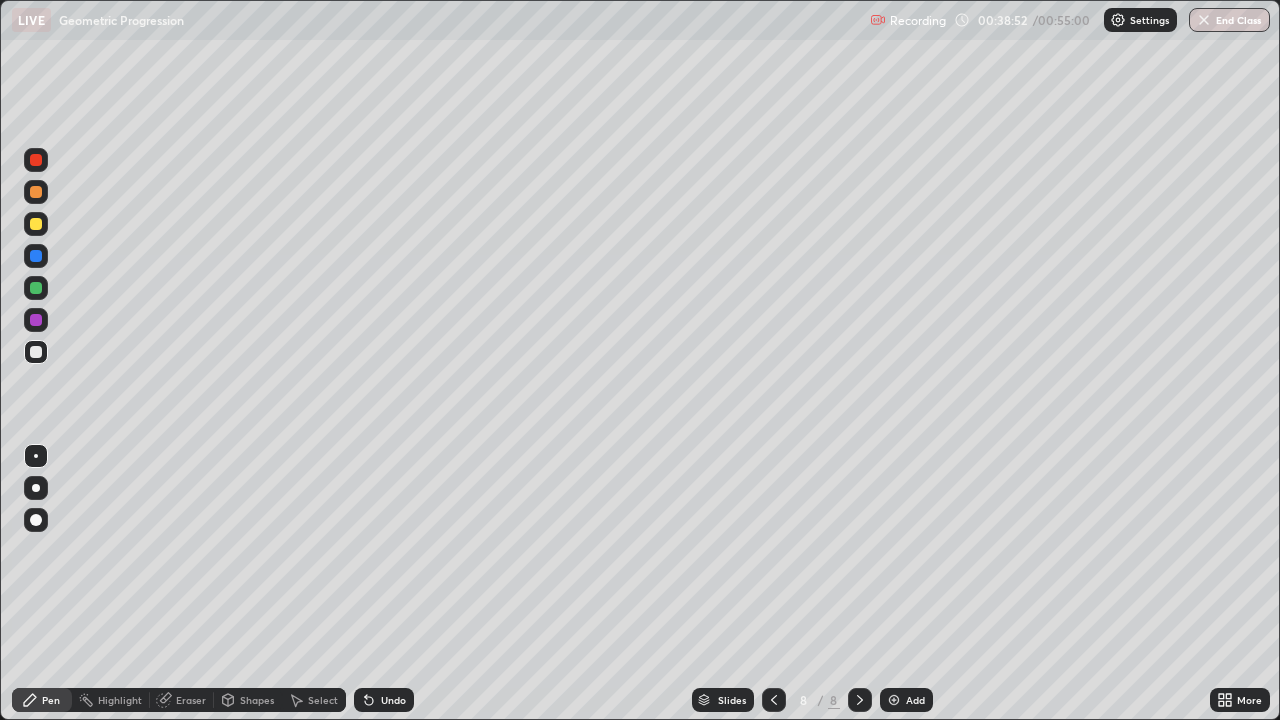click on "Undo" at bounding box center [393, 700] 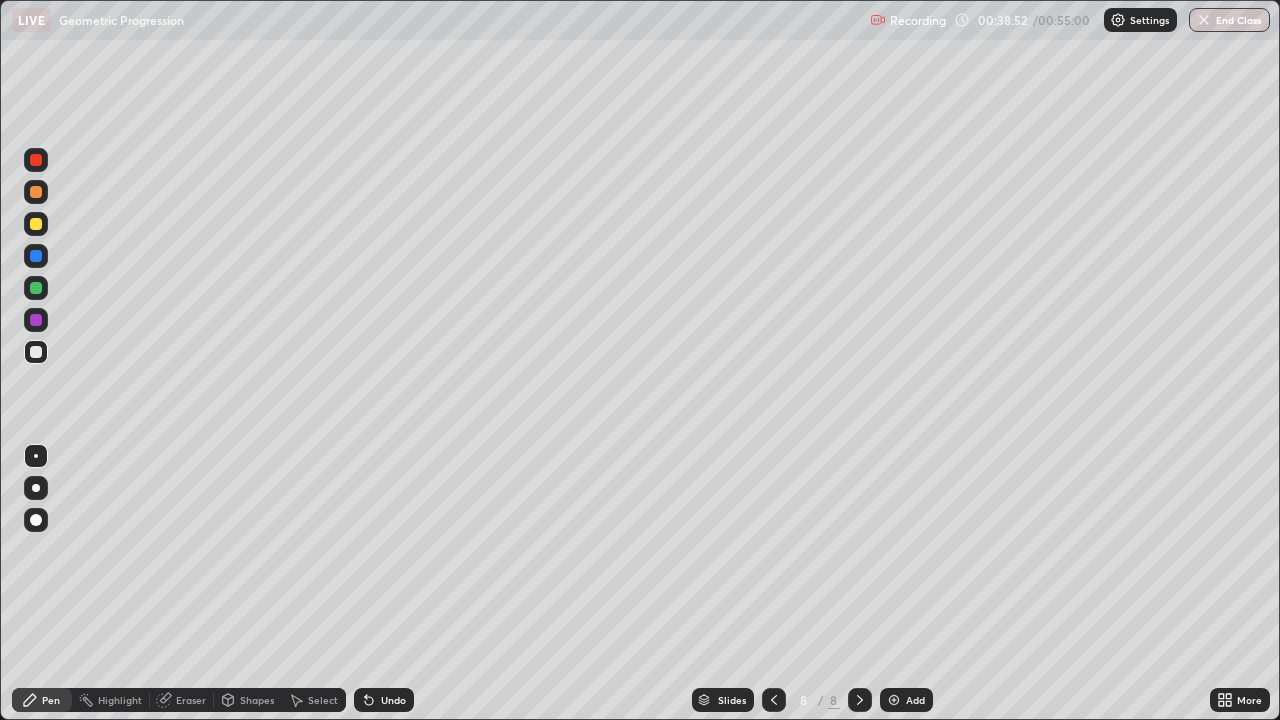 click on "Undo" at bounding box center (384, 700) 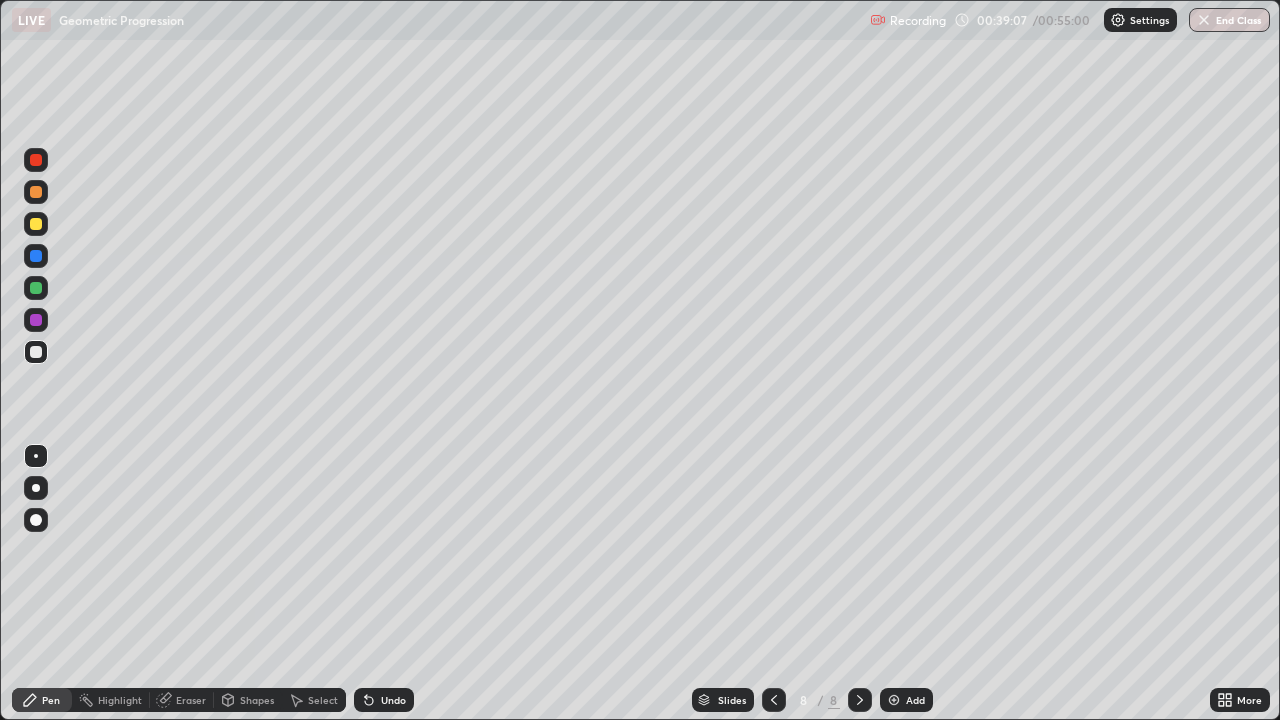 click on "Undo" at bounding box center (393, 700) 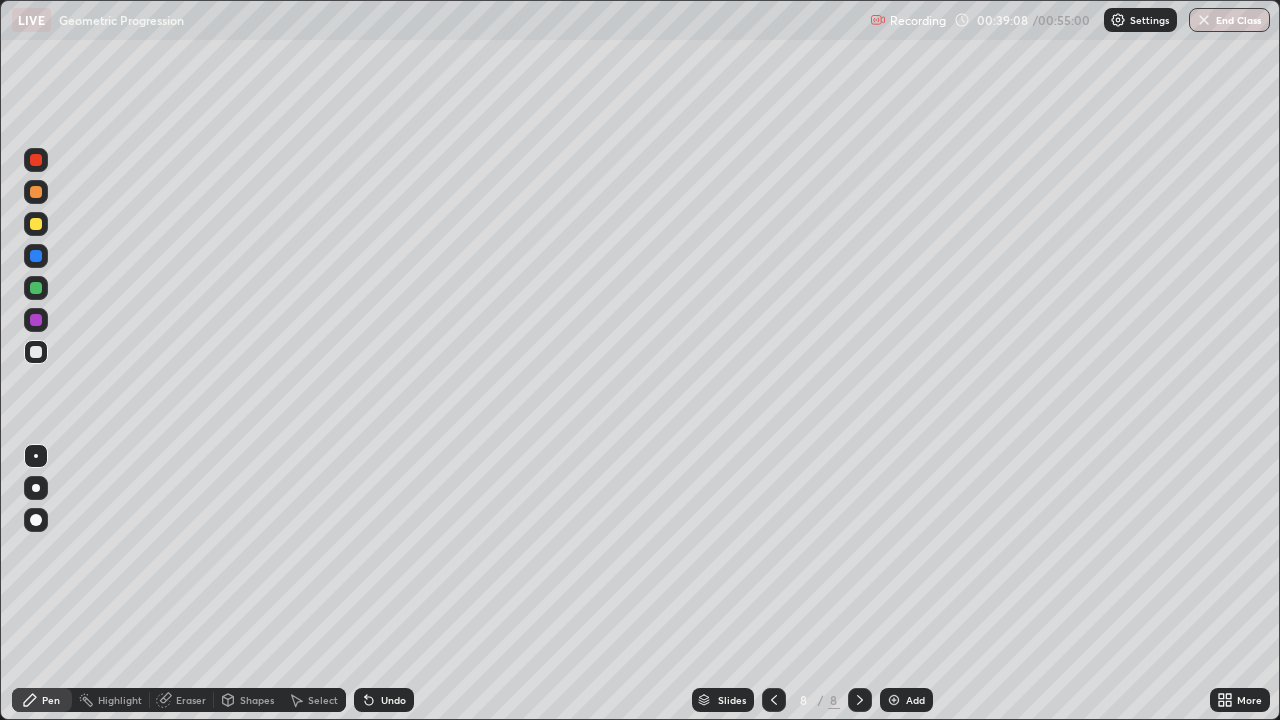 click on "Undo" at bounding box center (393, 700) 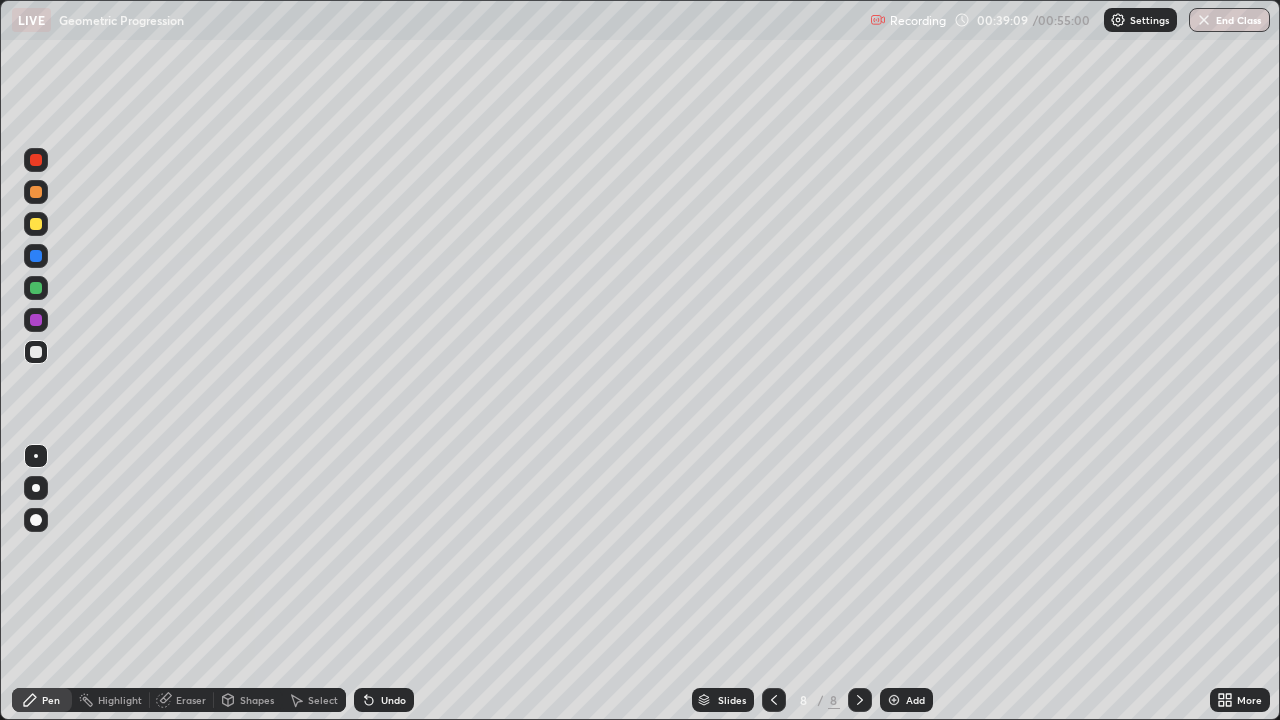 click on "Undo" at bounding box center (393, 700) 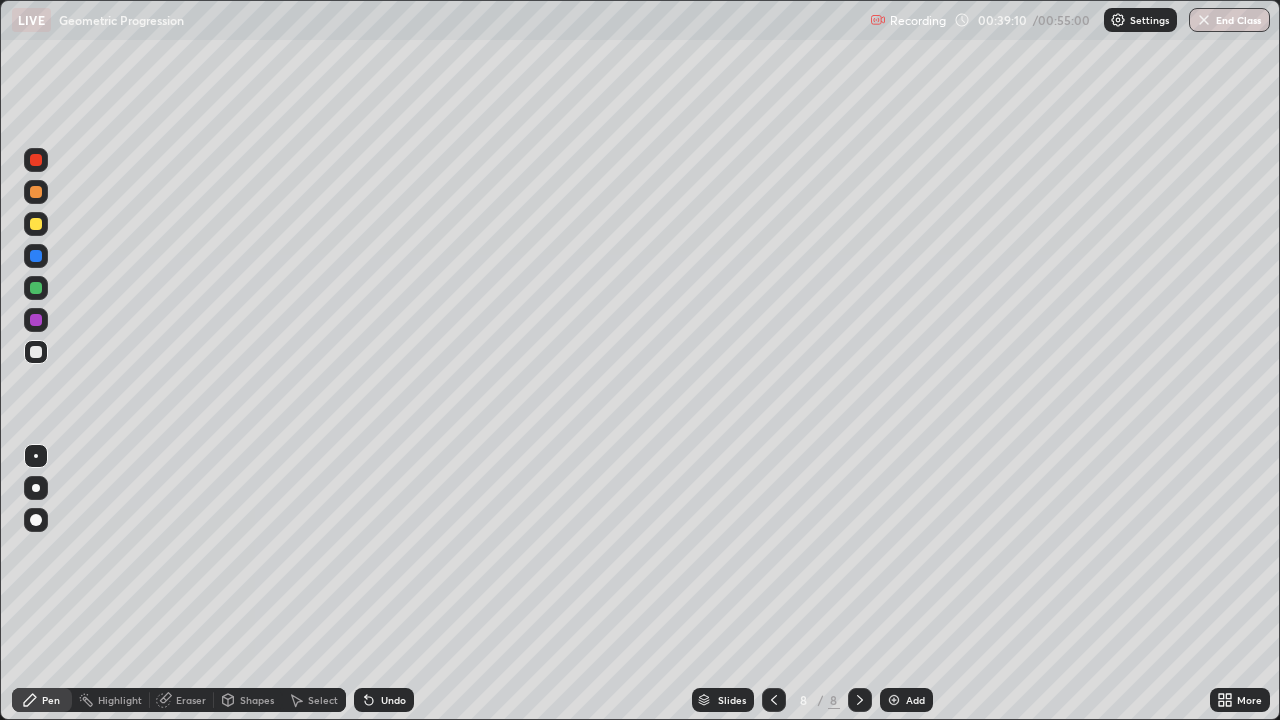 click on "Undo" at bounding box center (393, 700) 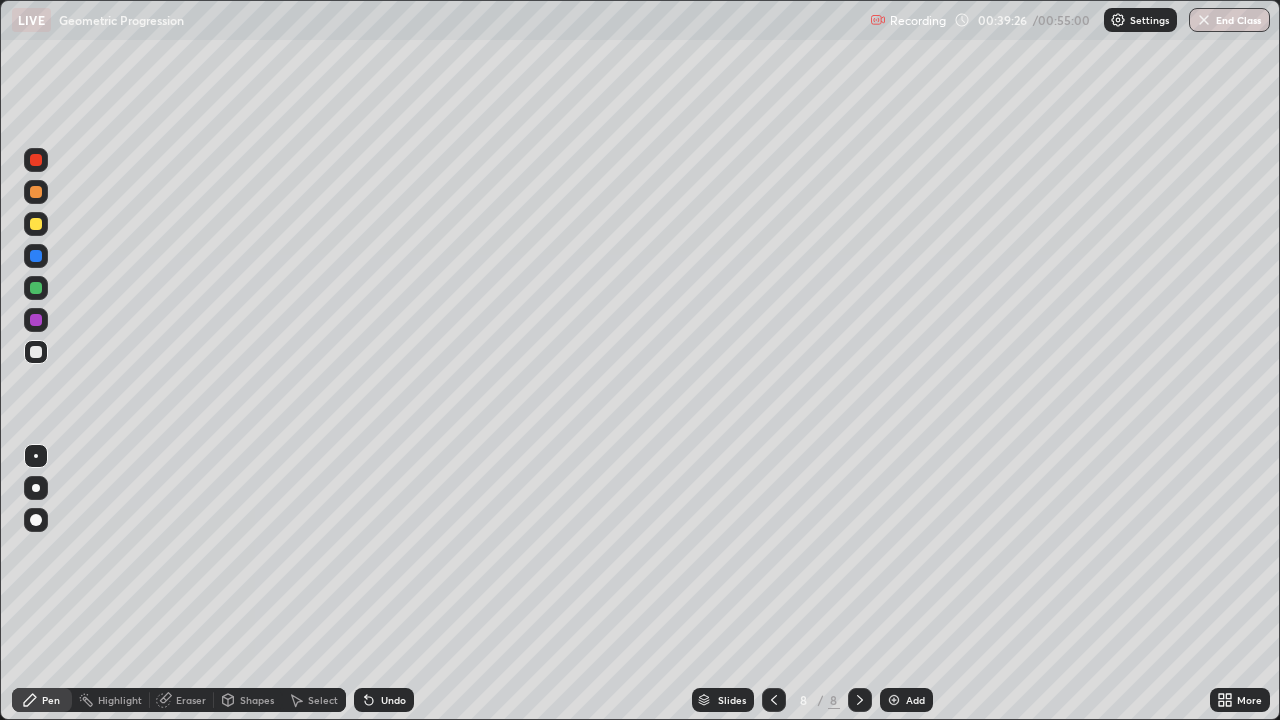 click on "Undo" at bounding box center (393, 700) 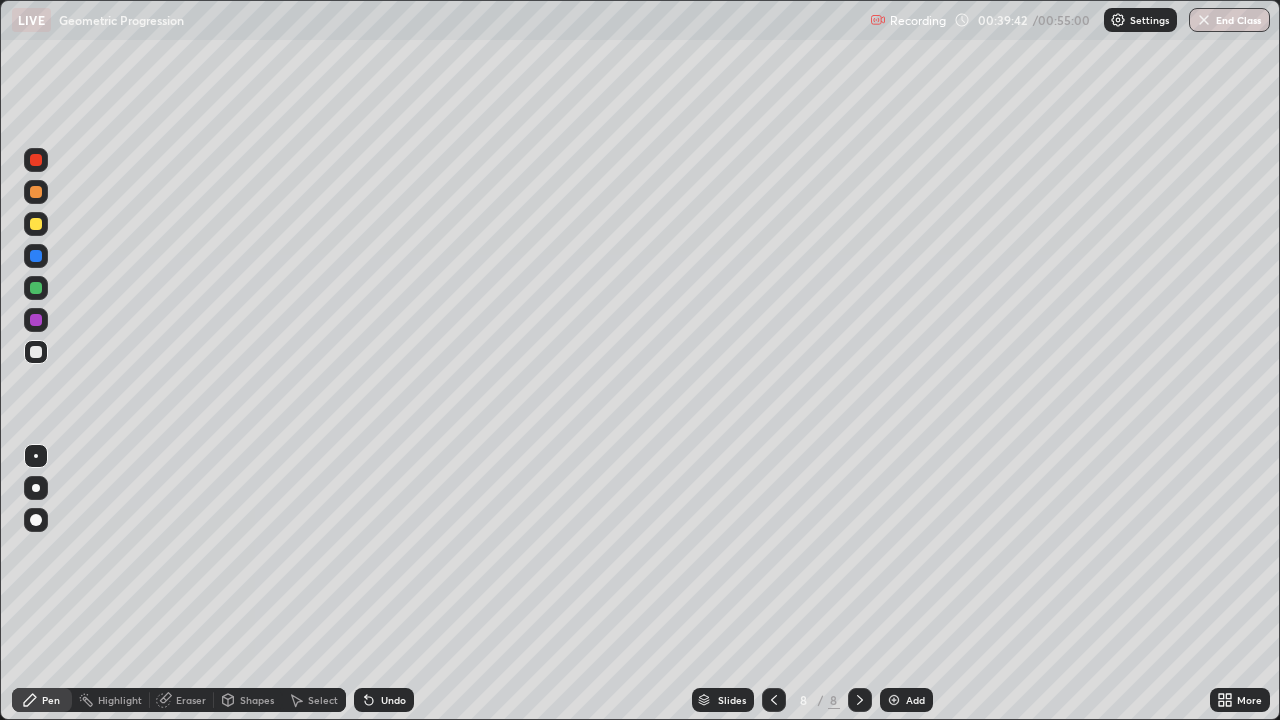 click on "Undo" at bounding box center [384, 700] 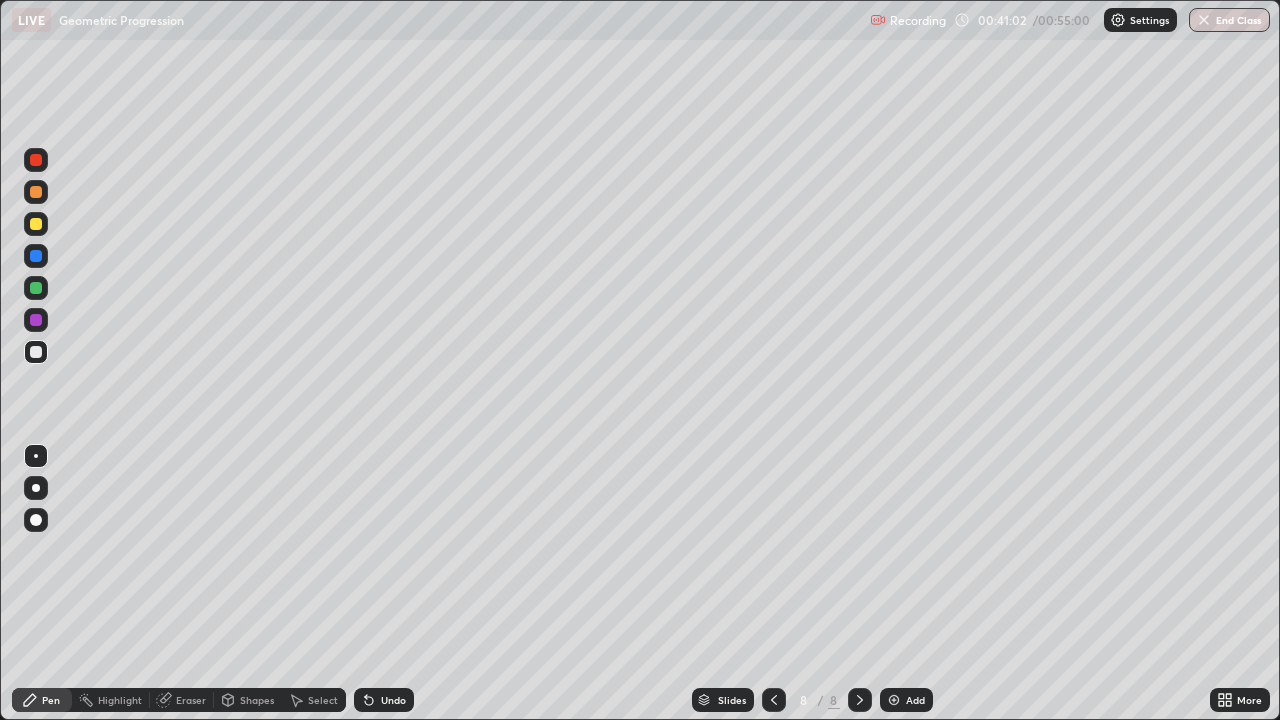 click on "Undo" at bounding box center (384, 700) 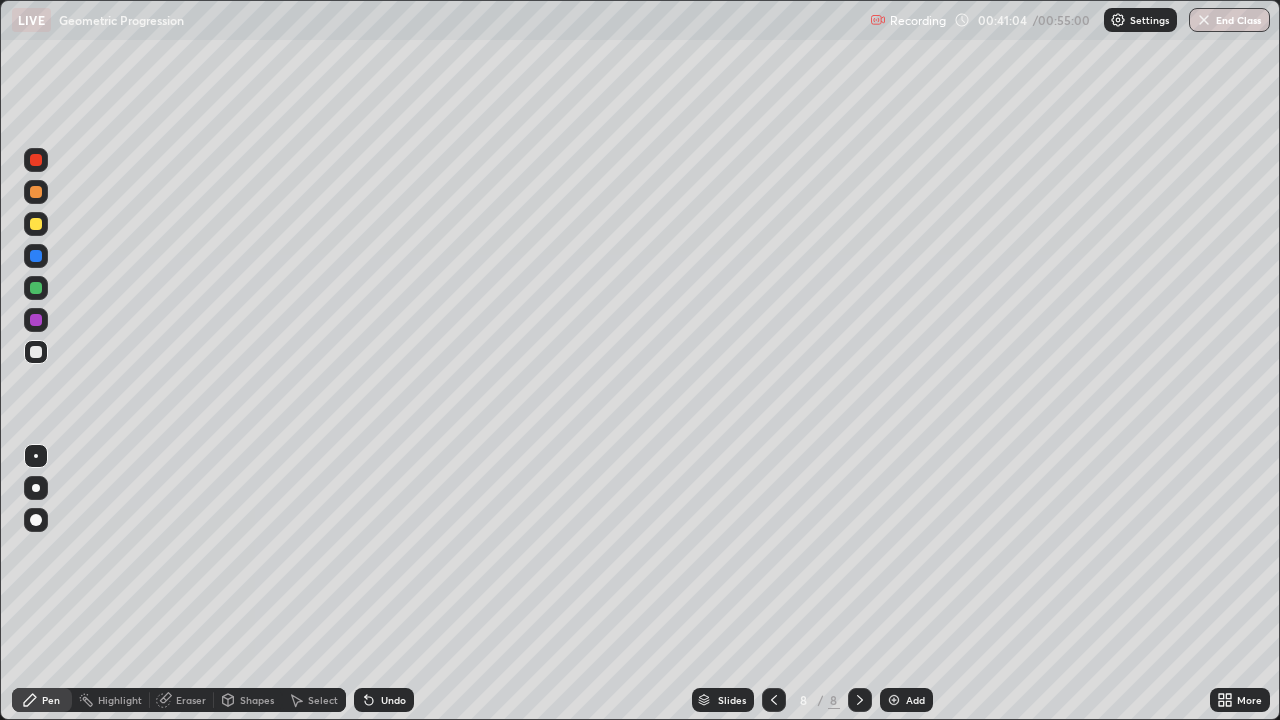 click on "Undo" at bounding box center (393, 700) 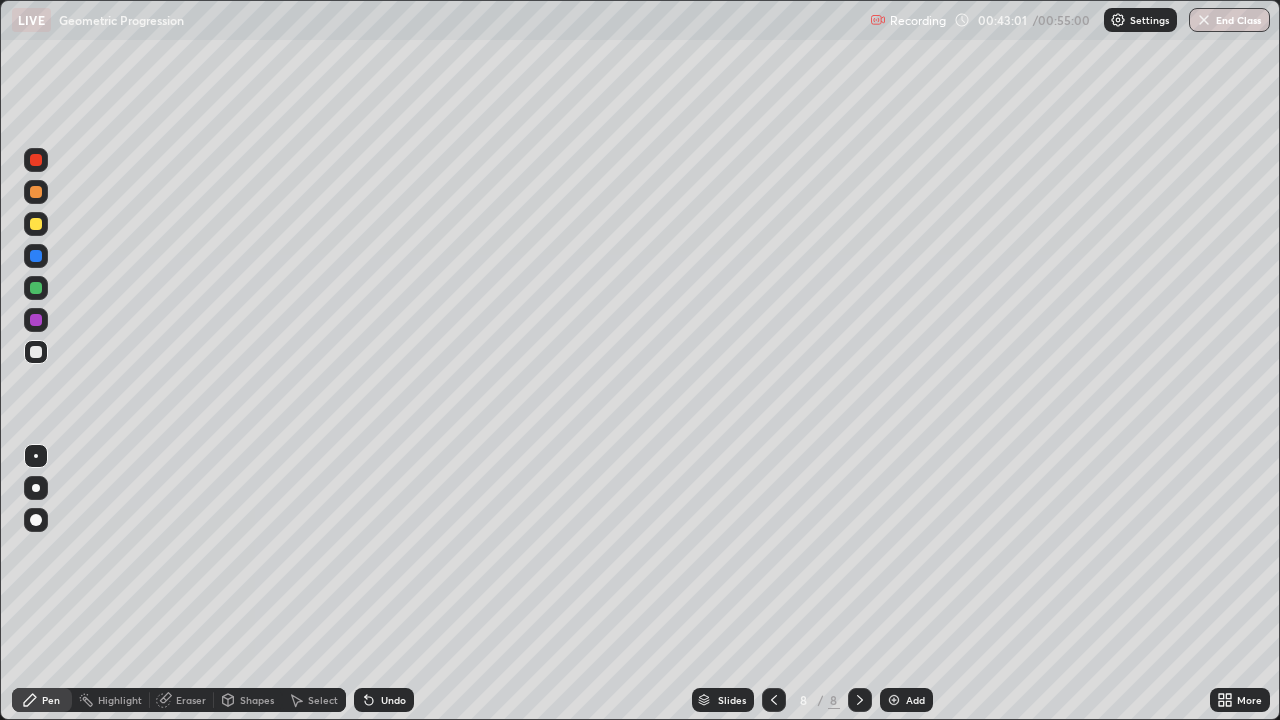click on "Add" at bounding box center (915, 700) 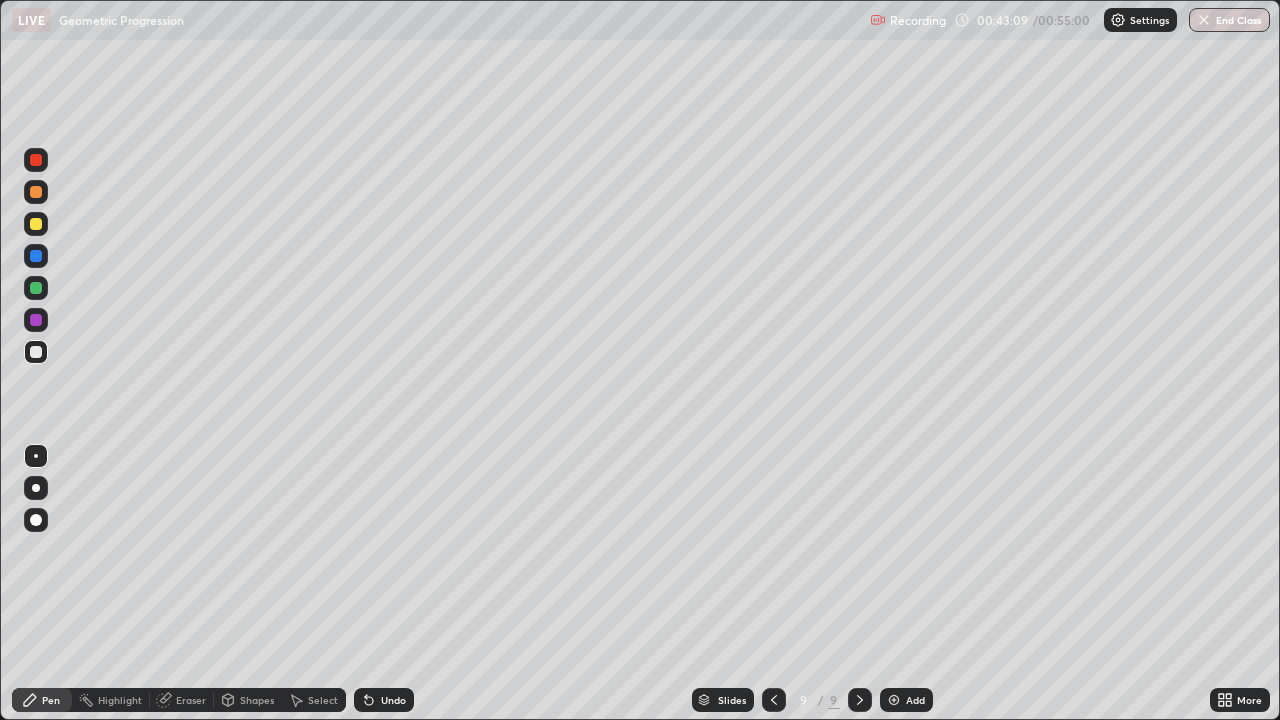 click at bounding box center [774, 700] 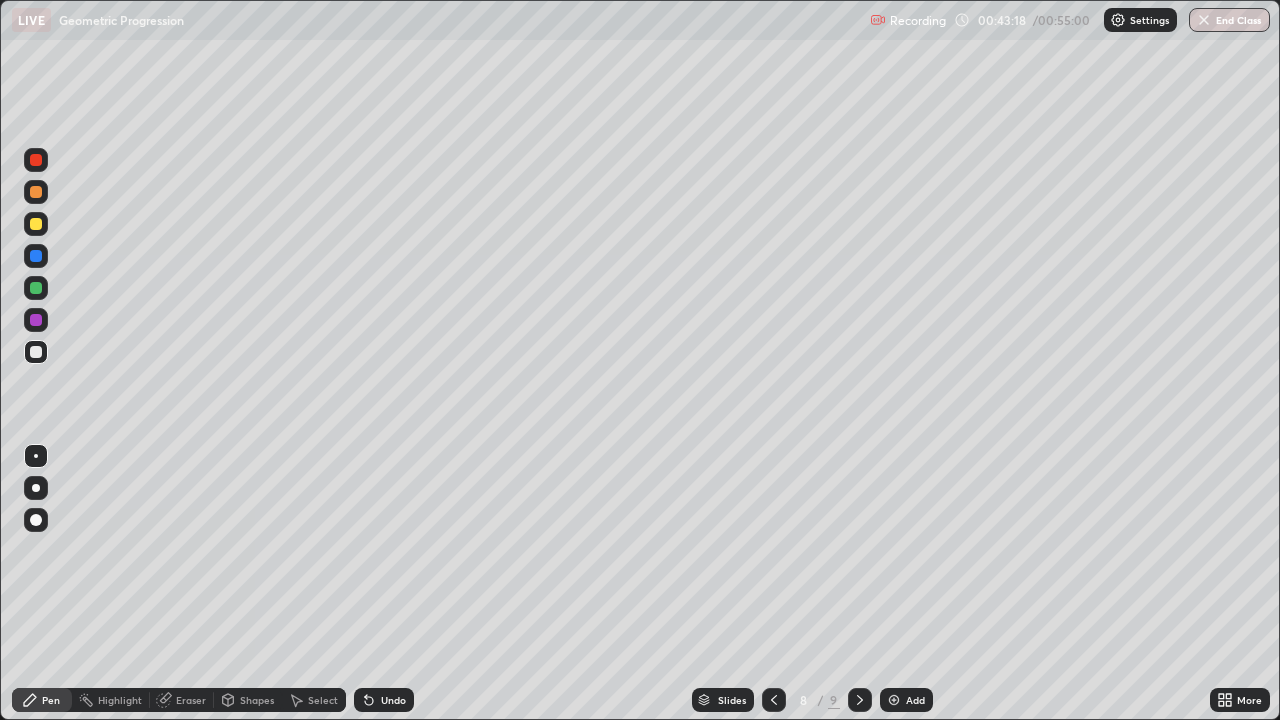 click at bounding box center (860, 700) 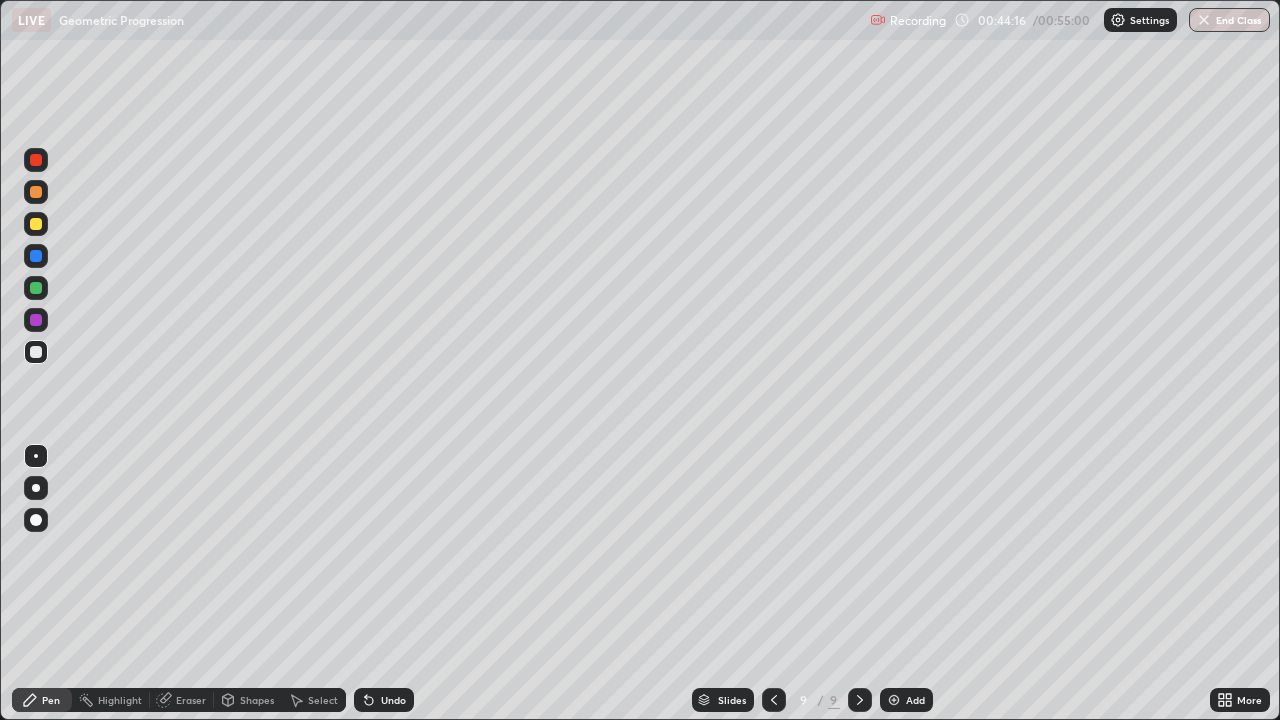 click 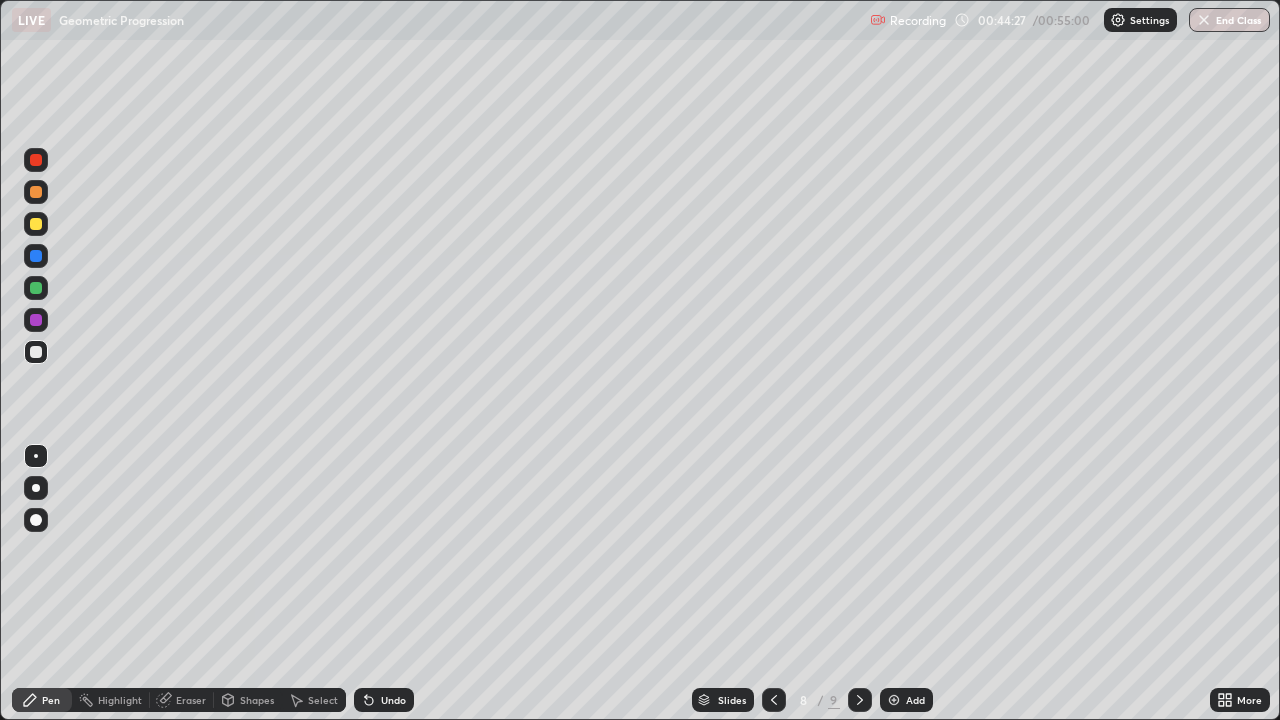 click 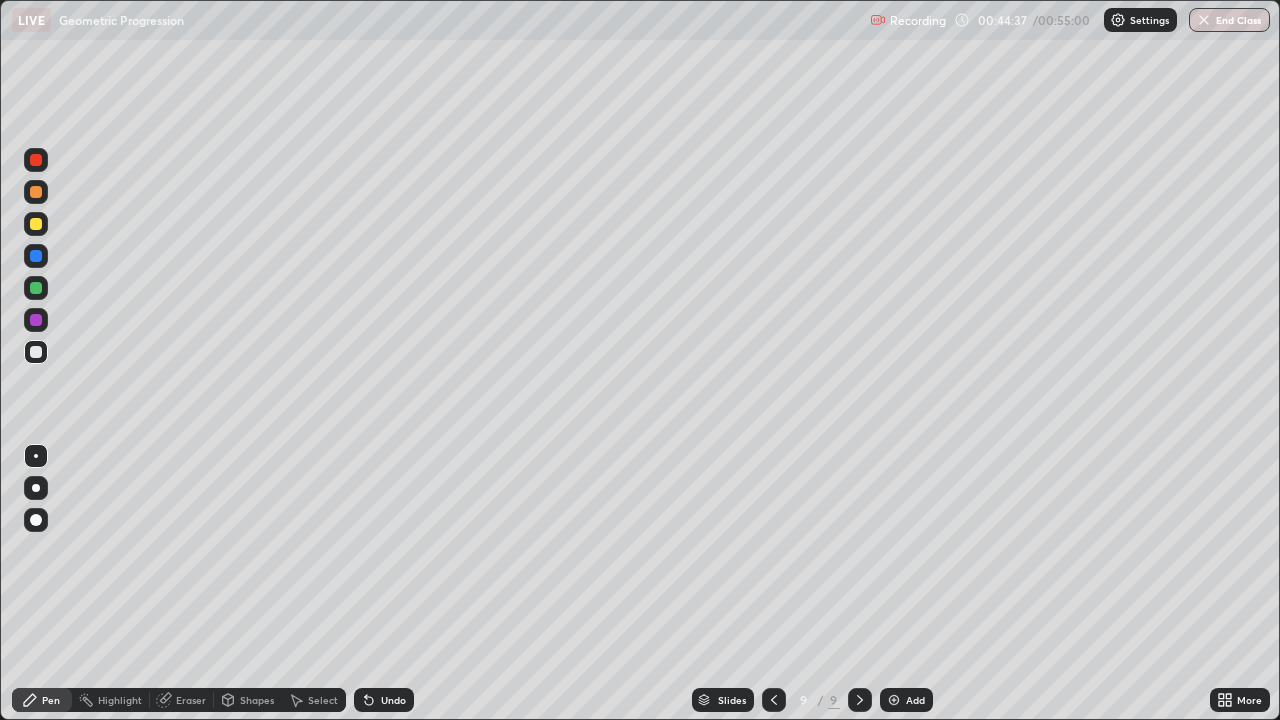 click on "Undo" at bounding box center (393, 700) 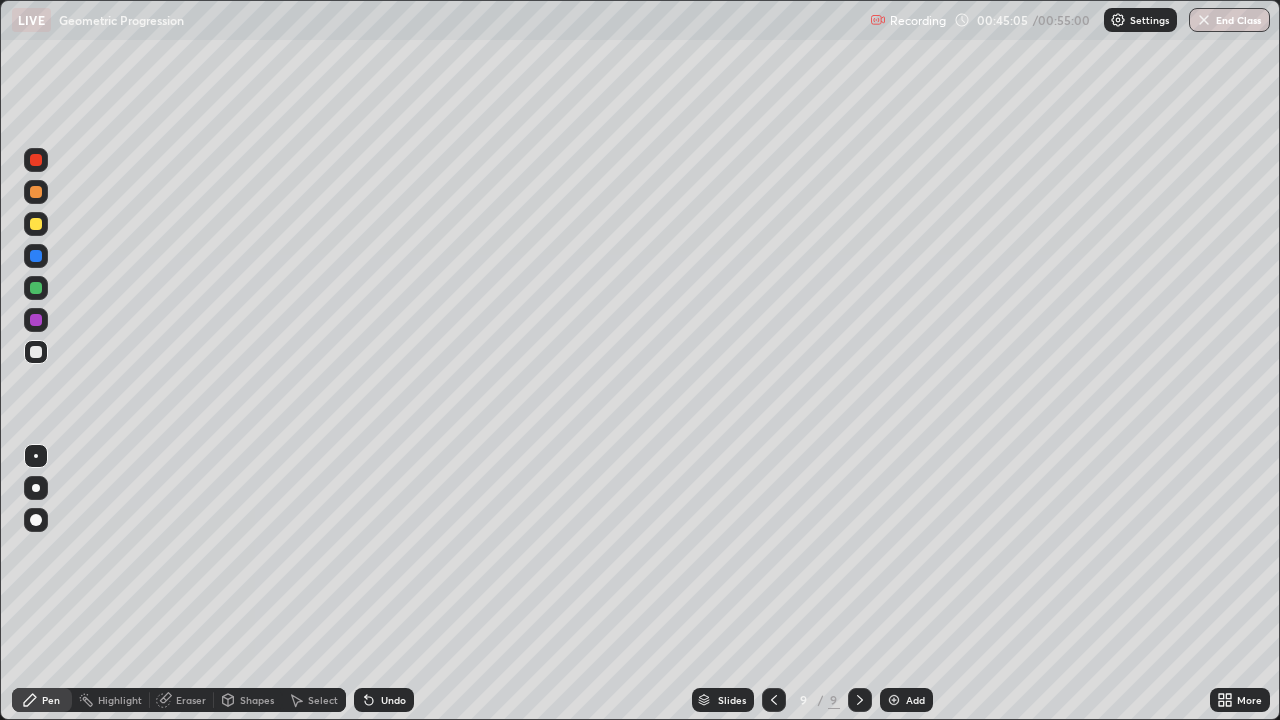 click on "Undo" at bounding box center [393, 700] 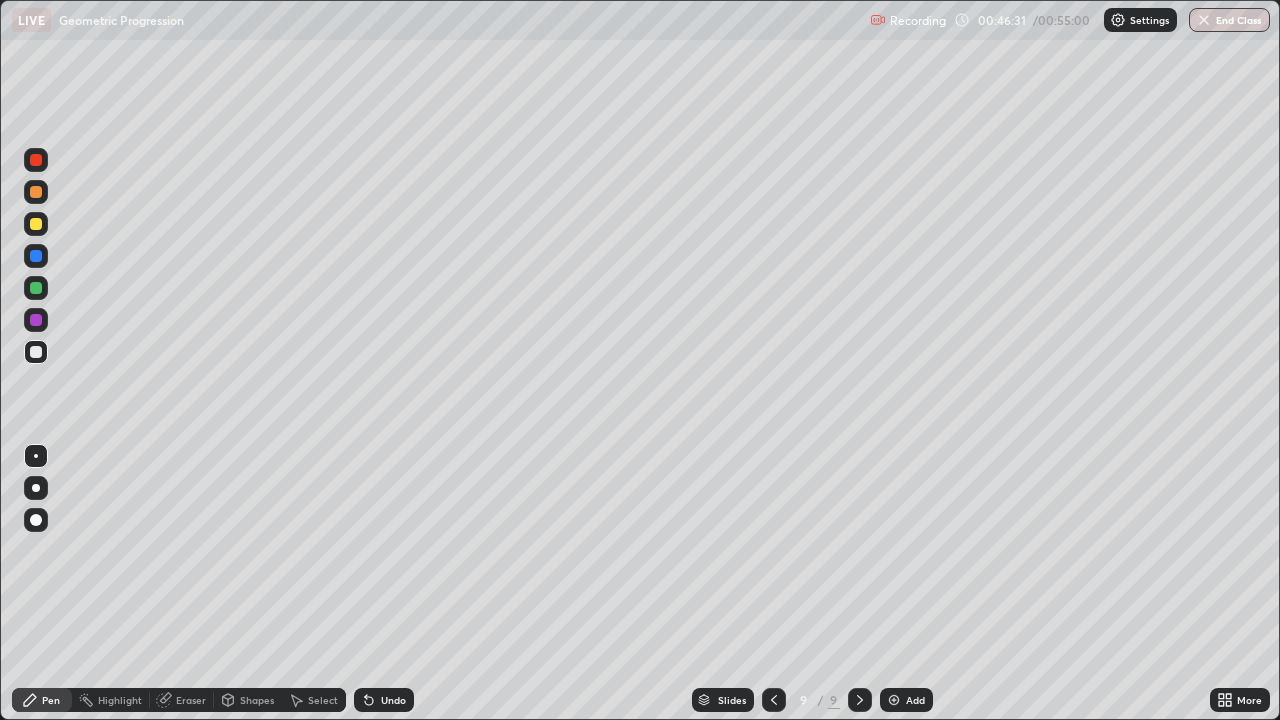 click on "Add" at bounding box center (915, 700) 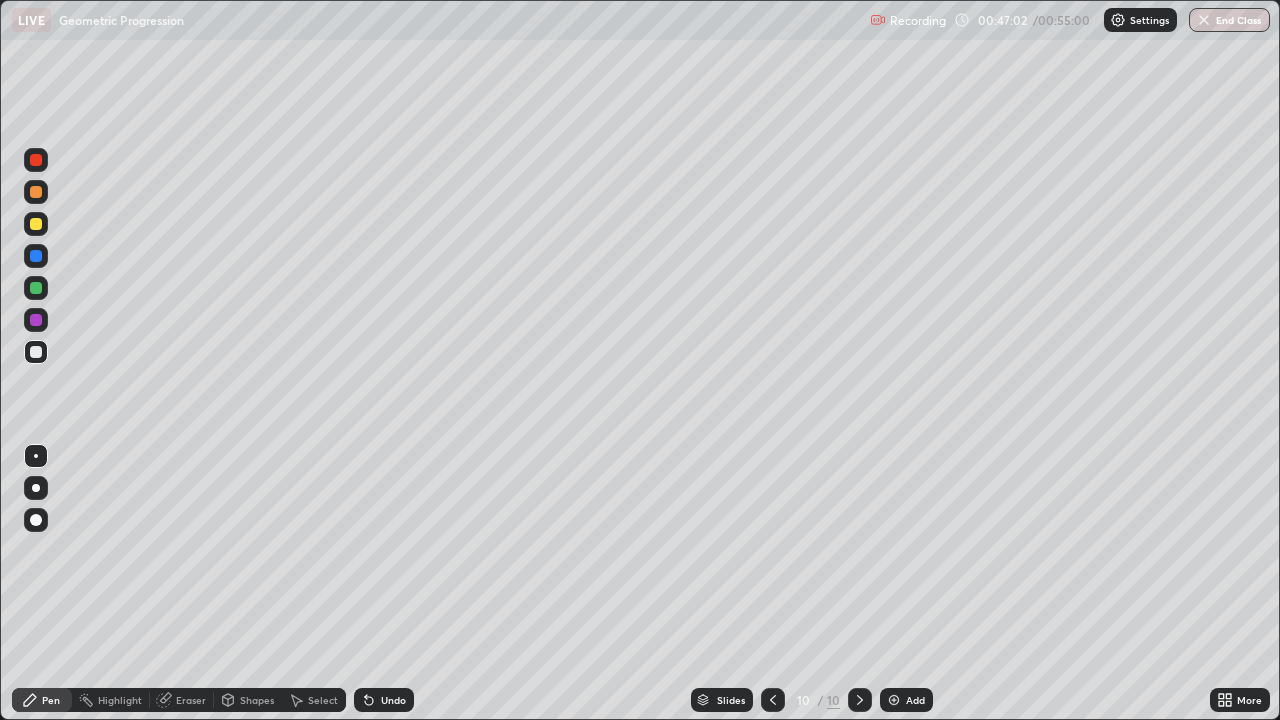 click on "Undo" at bounding box center [393, 700] 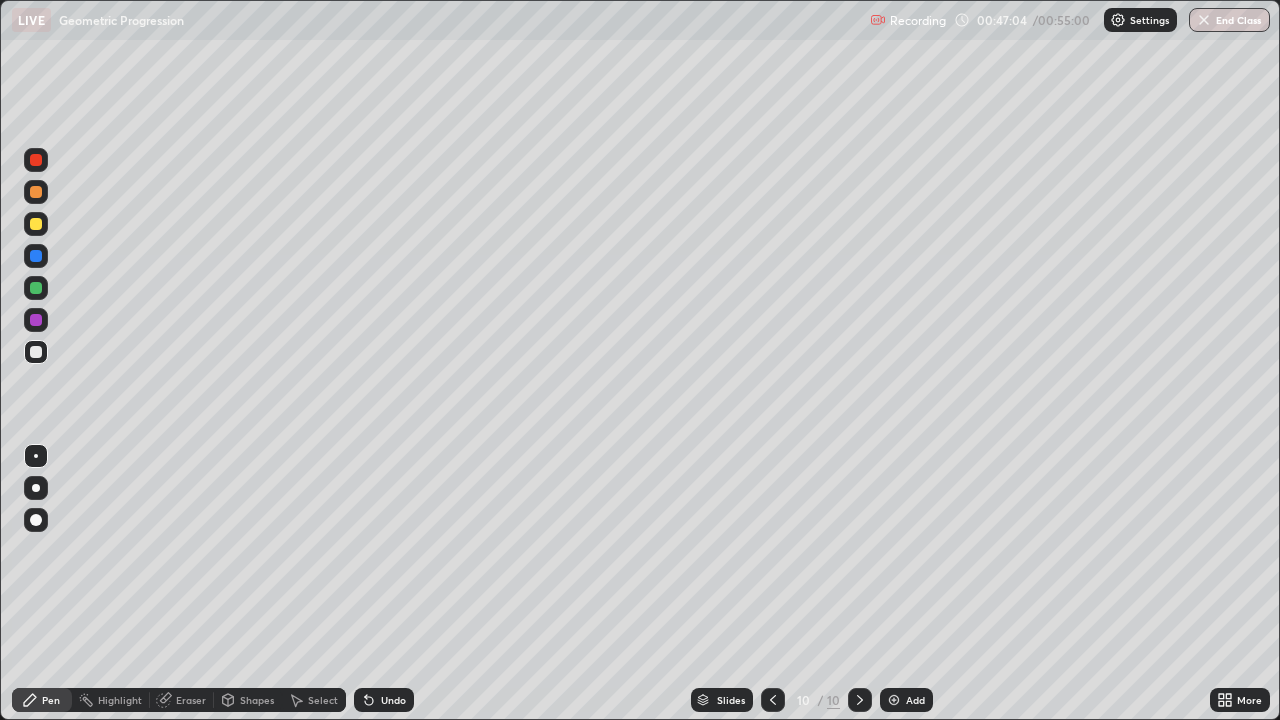 click on "Undo" at bounding box center (393, 700) 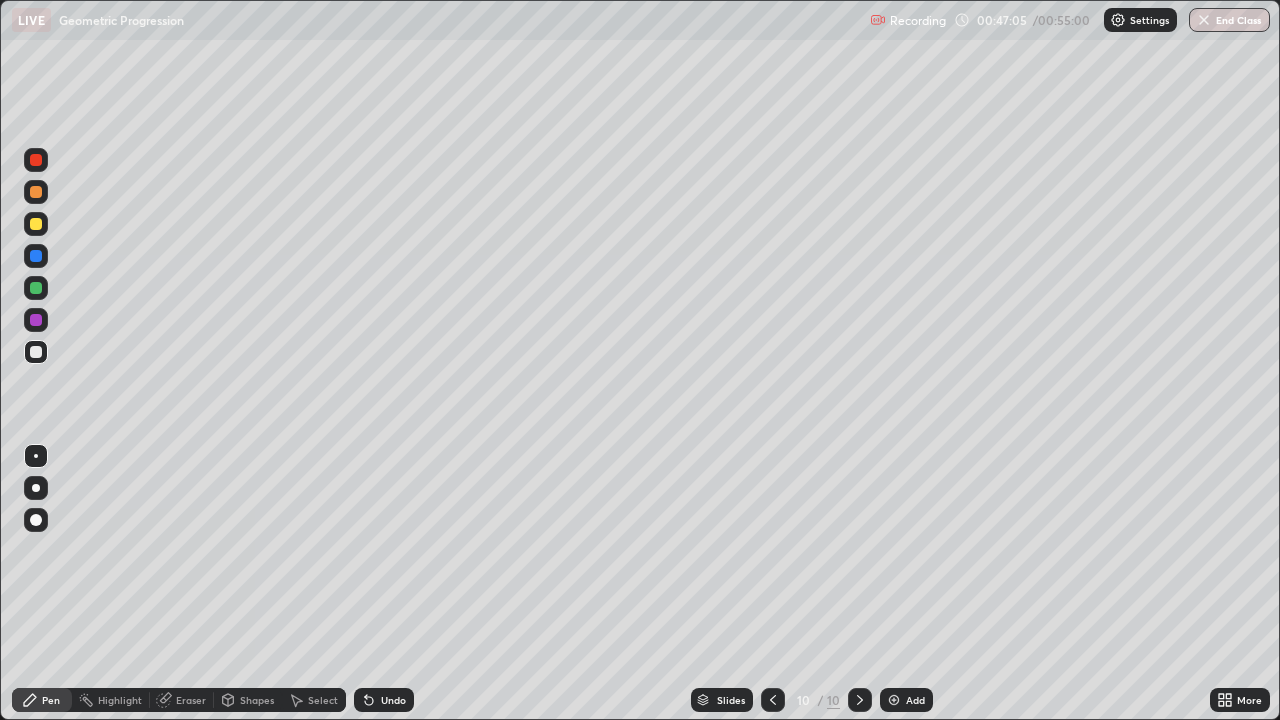 click on "Undo" at bounding box center [393, 700] 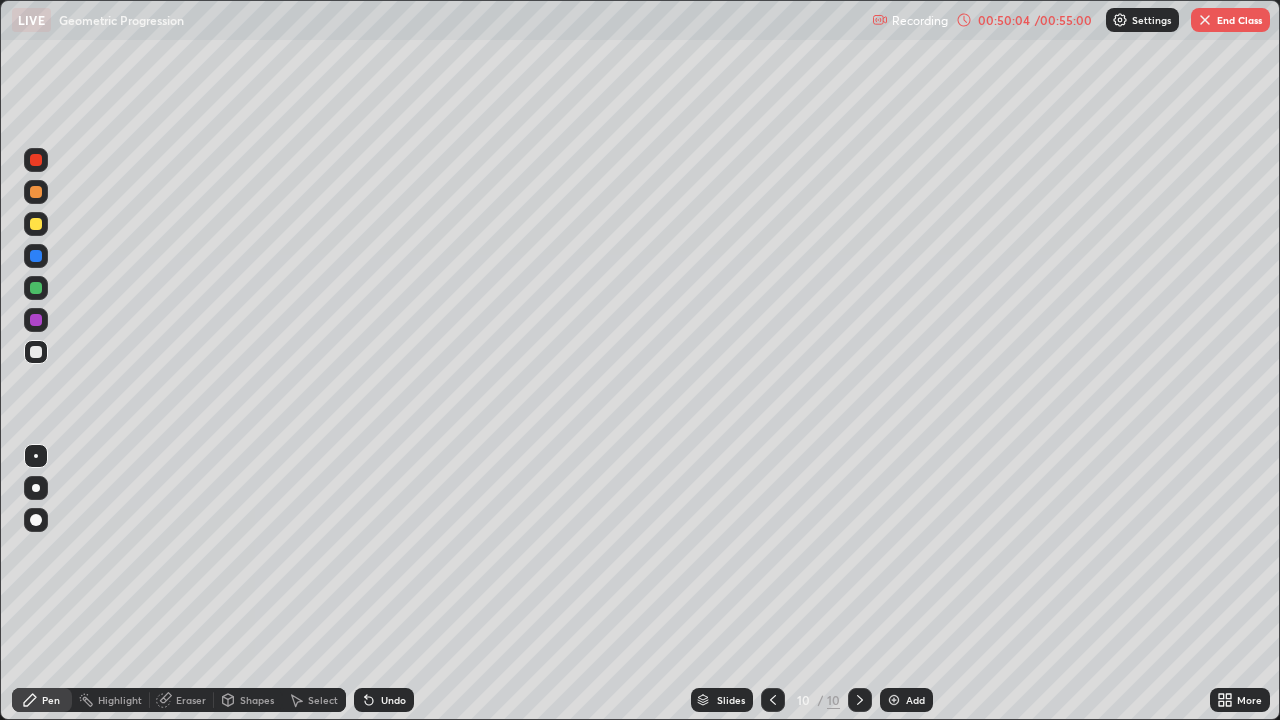 click on "Undo" at bounding box center [393, 700] 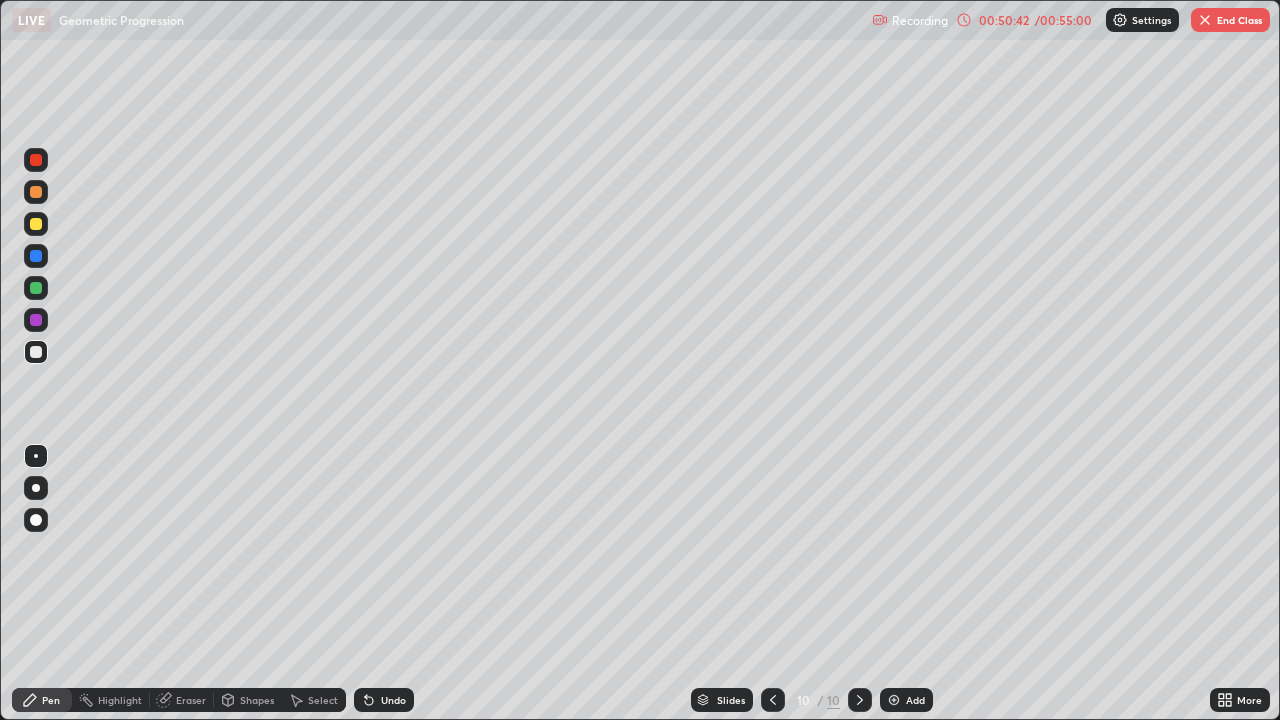 click on "Undo" at bounding box center (393, 700) 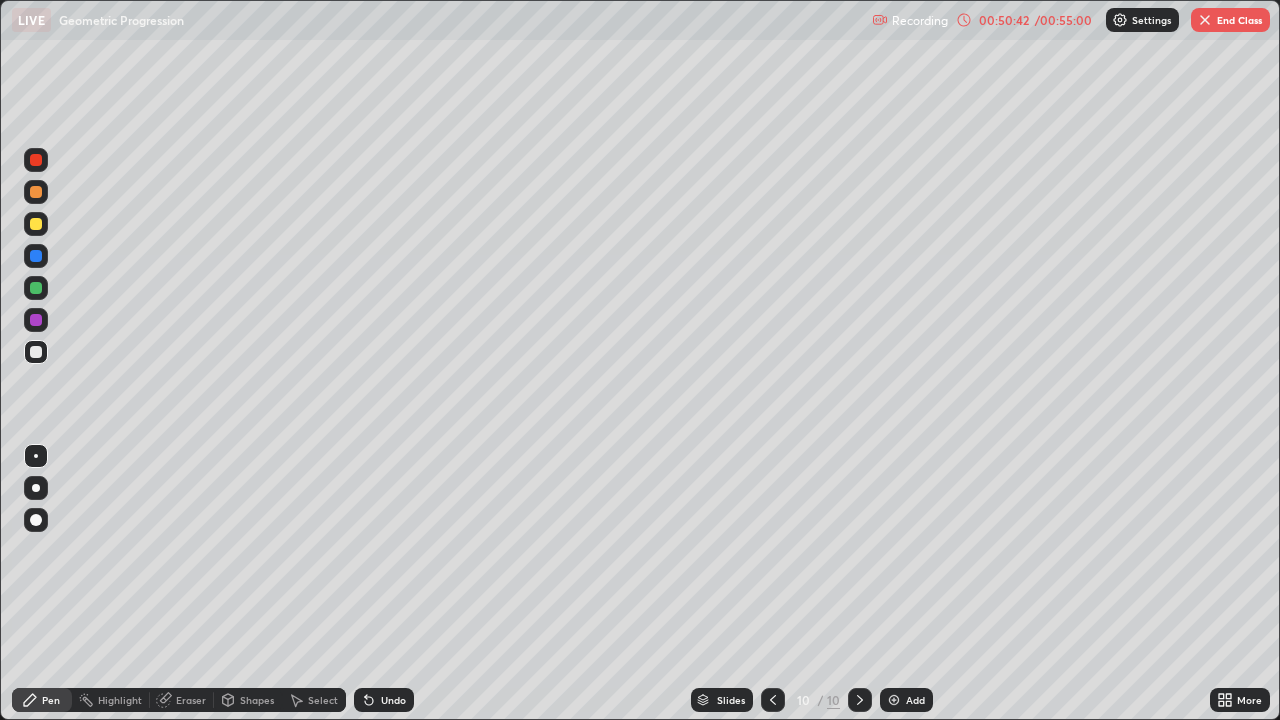 click on "Undo" at bounding box center (384, 700) 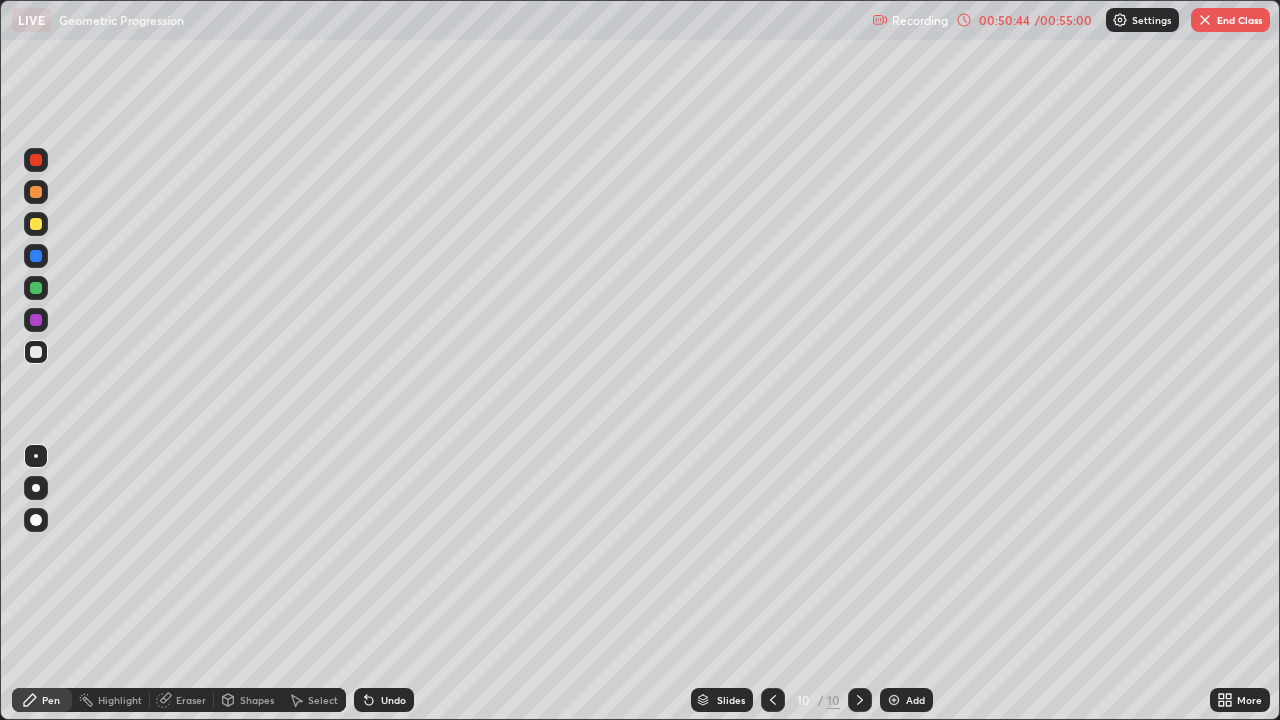 click on "Undo" at bounding box center [393, 700] 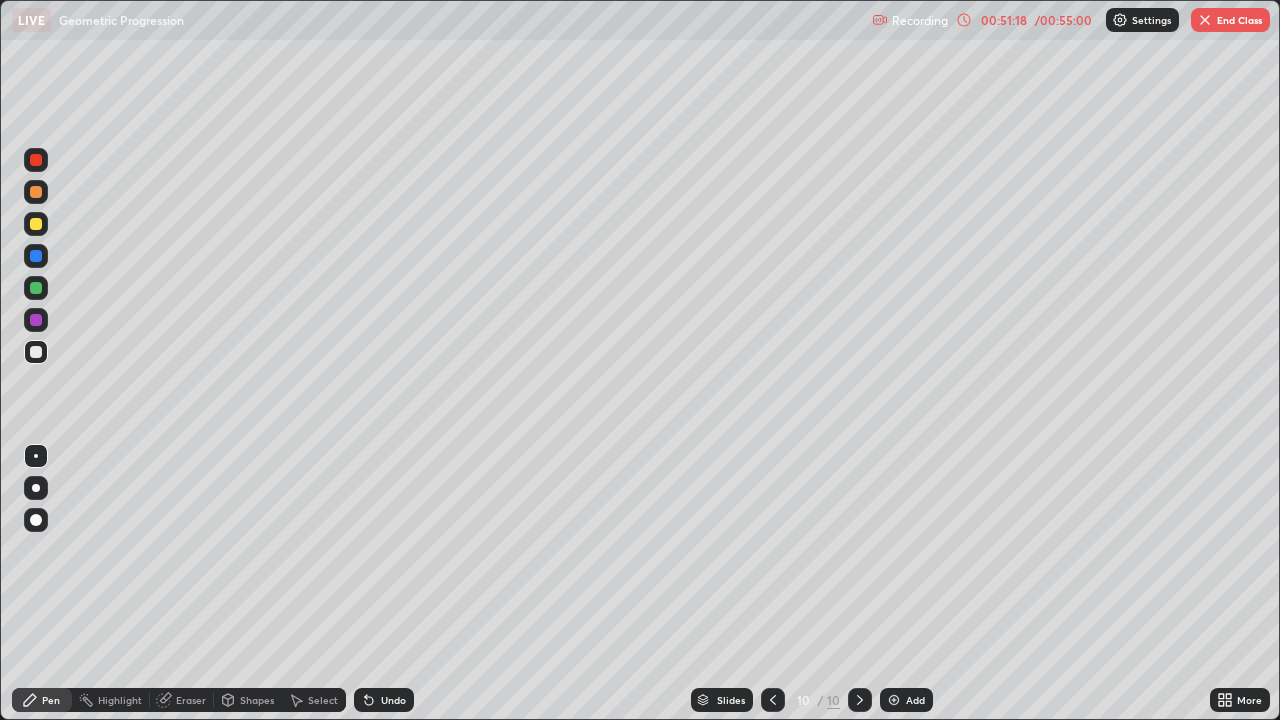 click on "Undo" at bounding box center [393, 700] 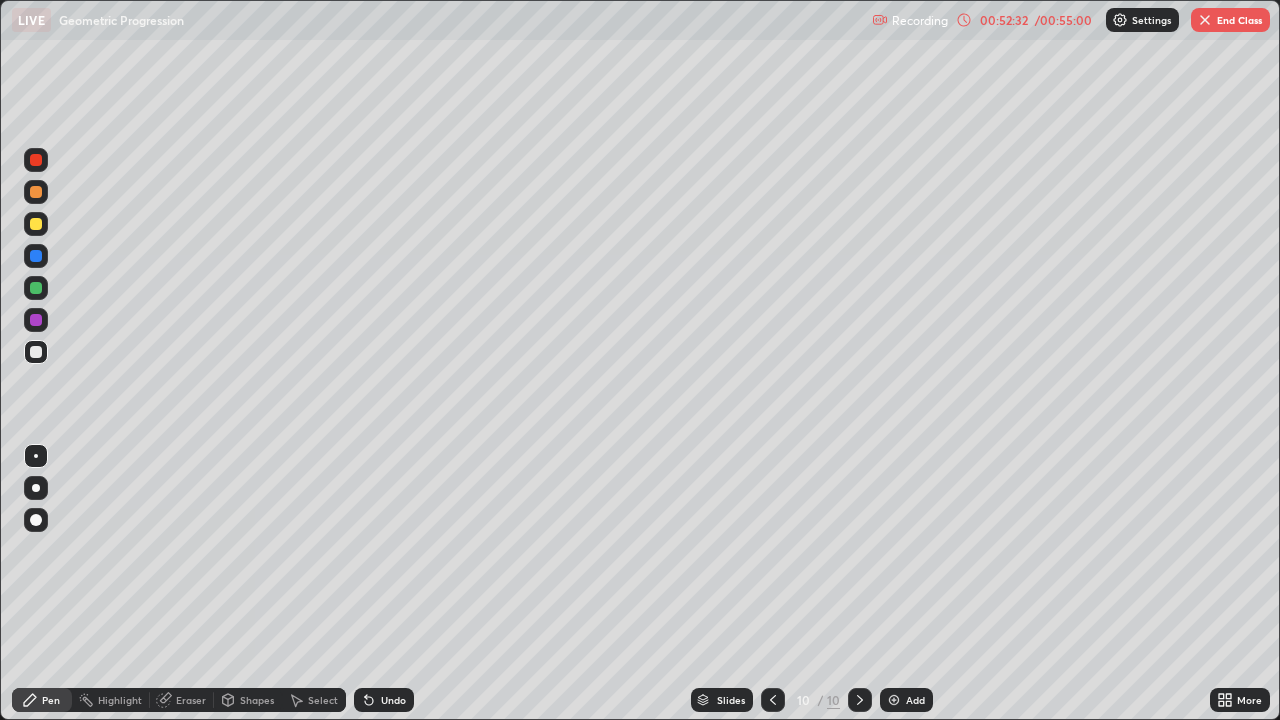 click on "End Class" at bounding box center [1230, 20] 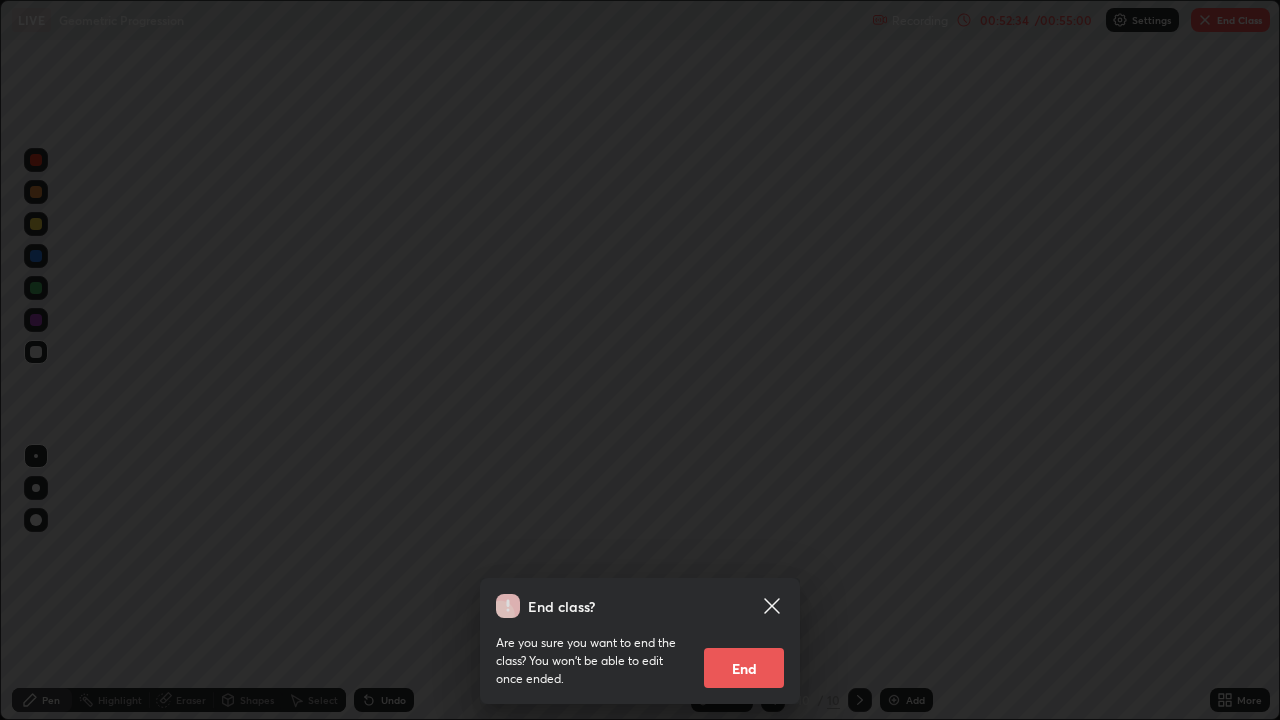 click on "End" at bounding box center [744, 668] 